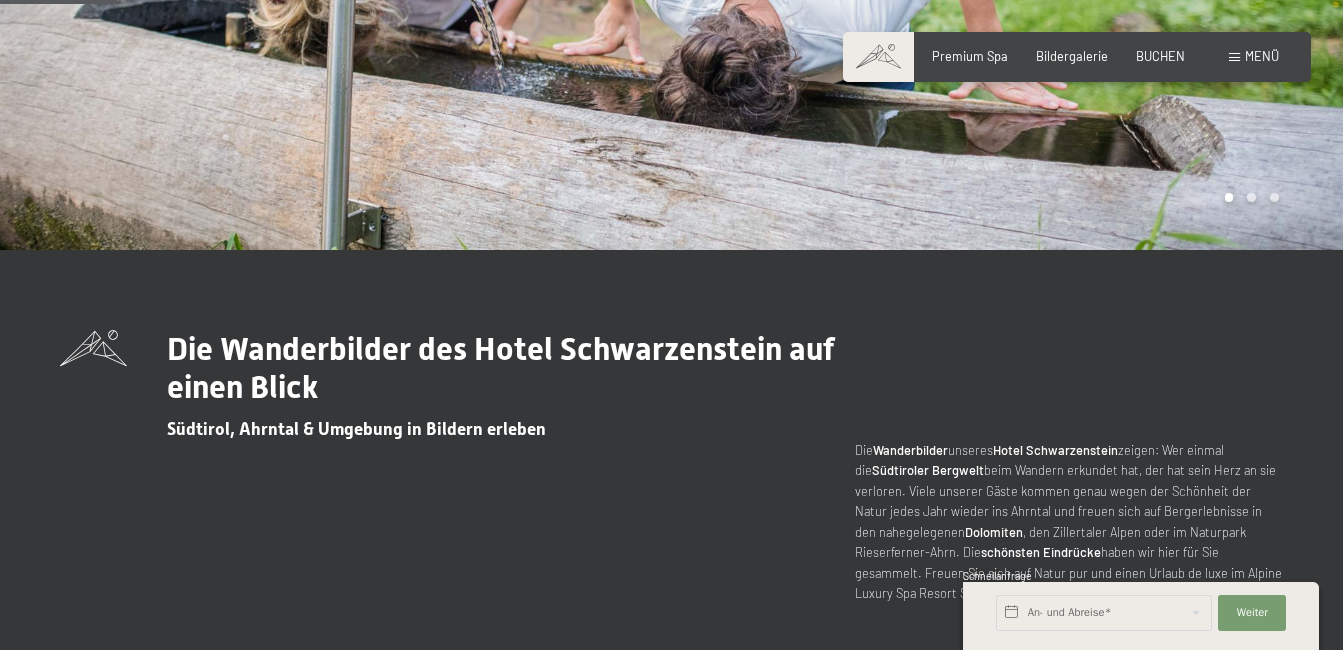 scroll, scrollTop: 400, scrollLeft: 0, axis: vertical 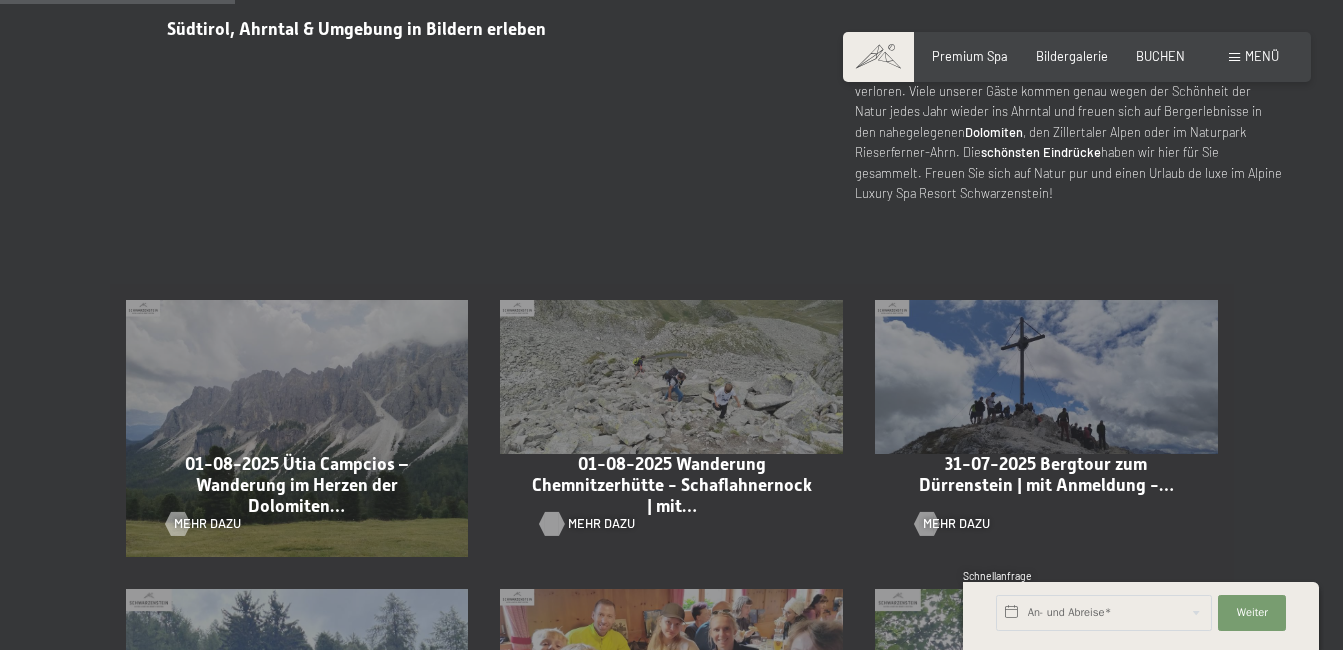 click on "Mehr dazu" at bounding box center [601, 524] 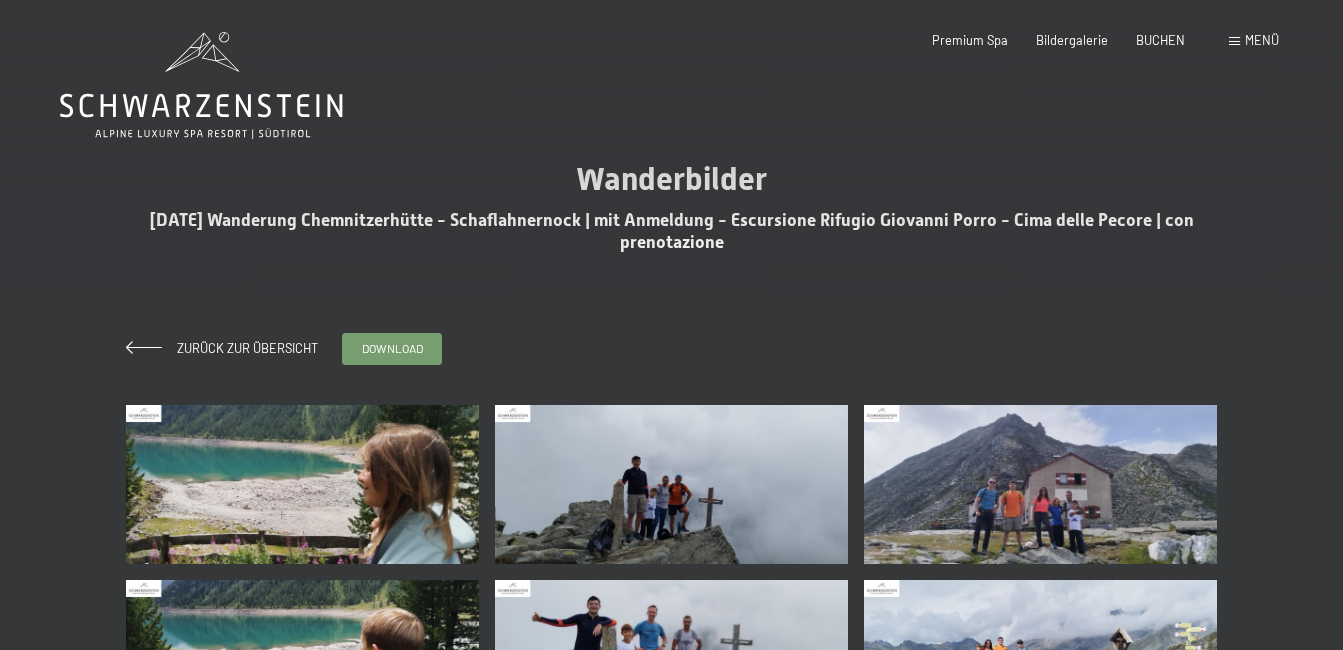 scroll, scrollTop: 0, scrollLeft: 0, axis: both 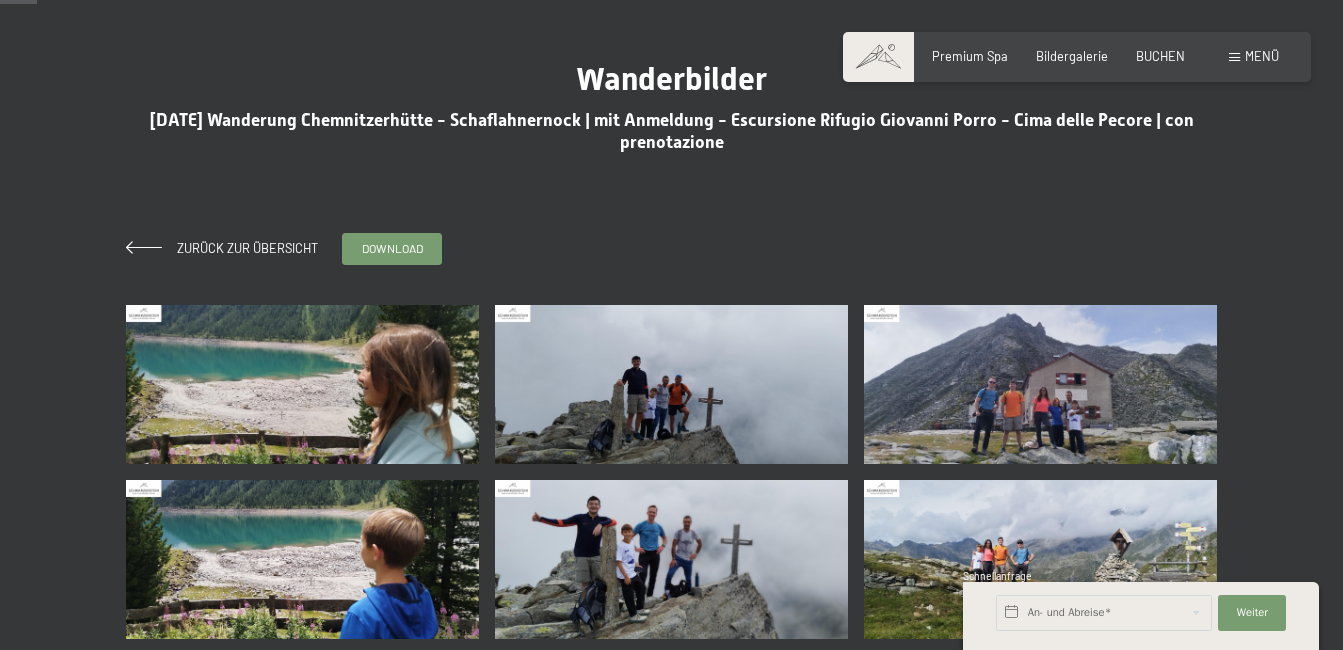 click at bounding box center (302, 384) 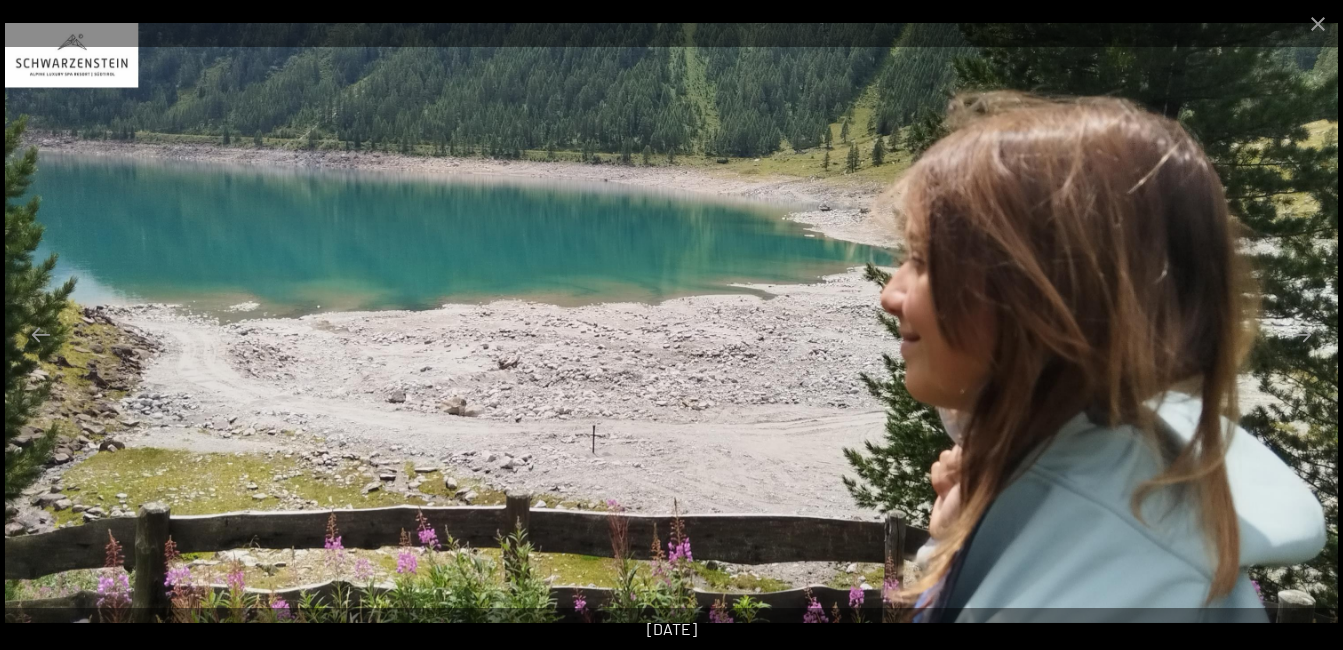 drag, startPoint x: 1290, startPoint y: 332, endPoint x: 535, endPoint y: 273, distance: 757.3018 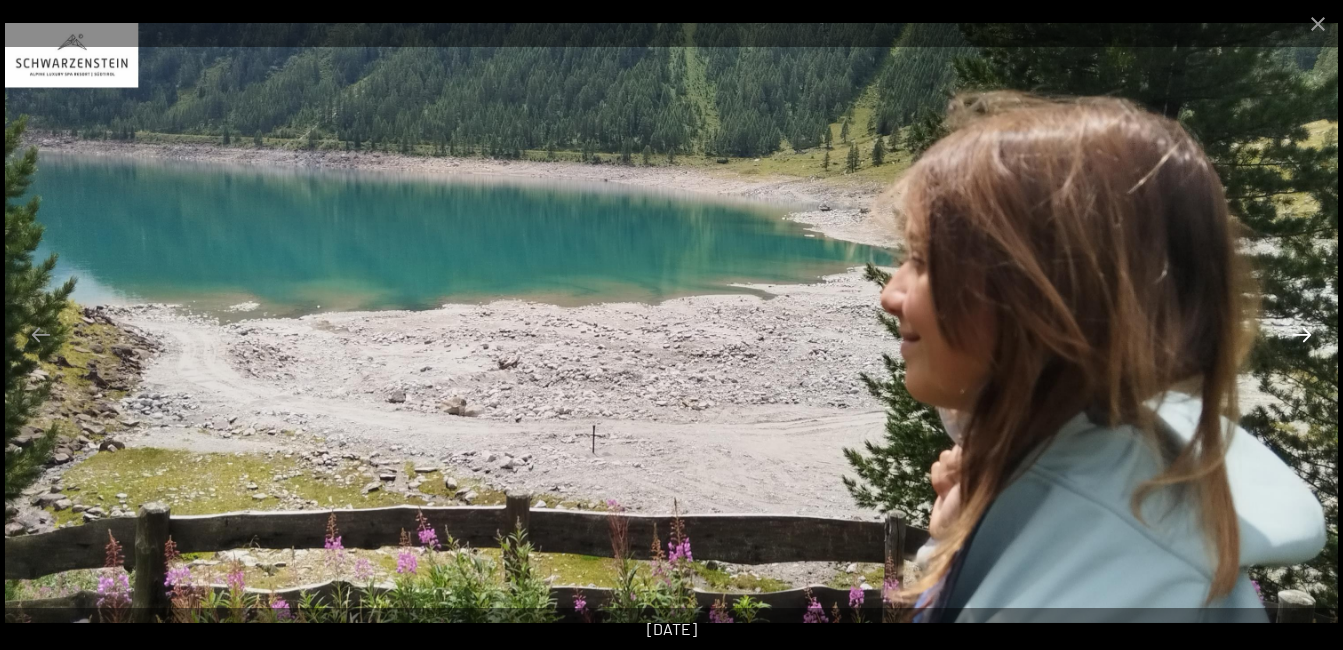 click at bounding box center [1302, 334] 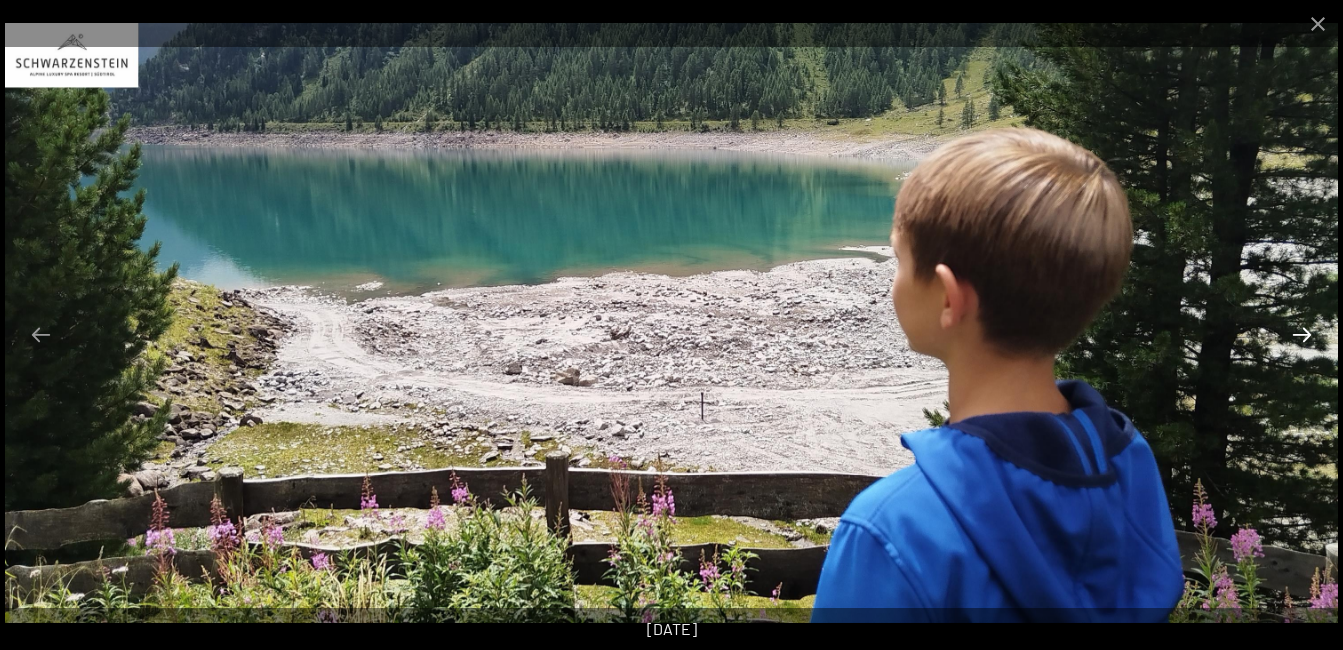 click at bounding box center [1302, 334] 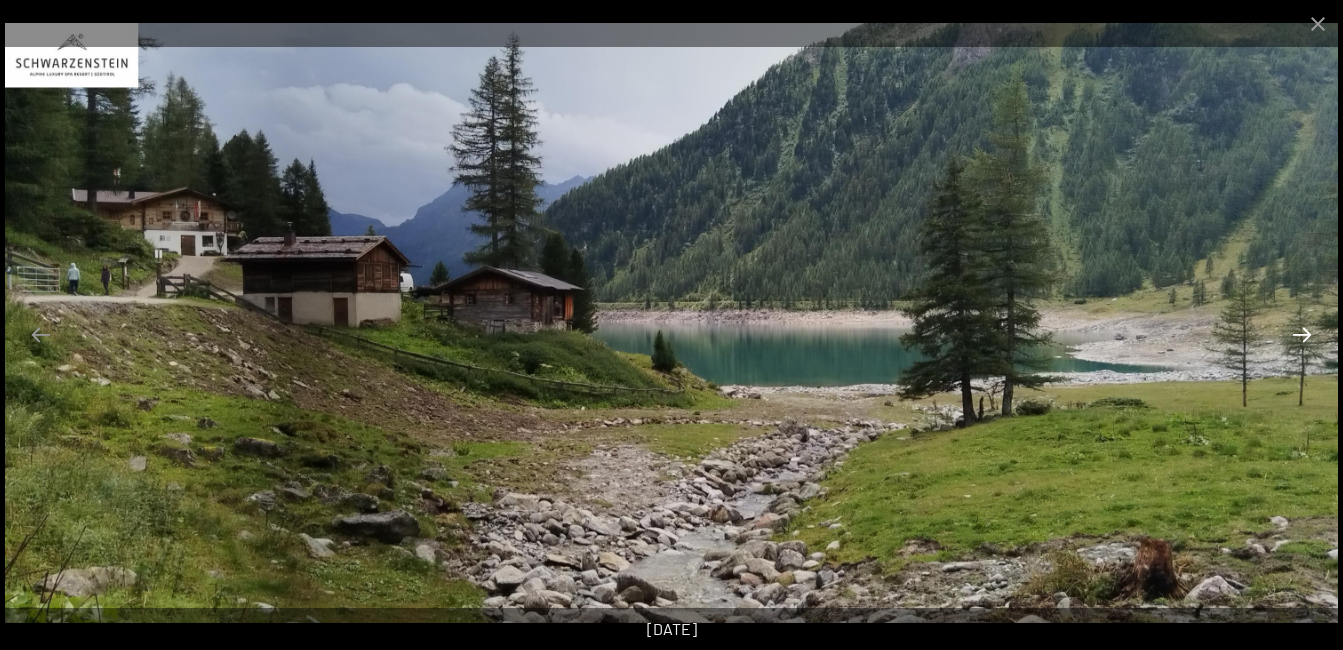 click at bounding box center (1302, 334) 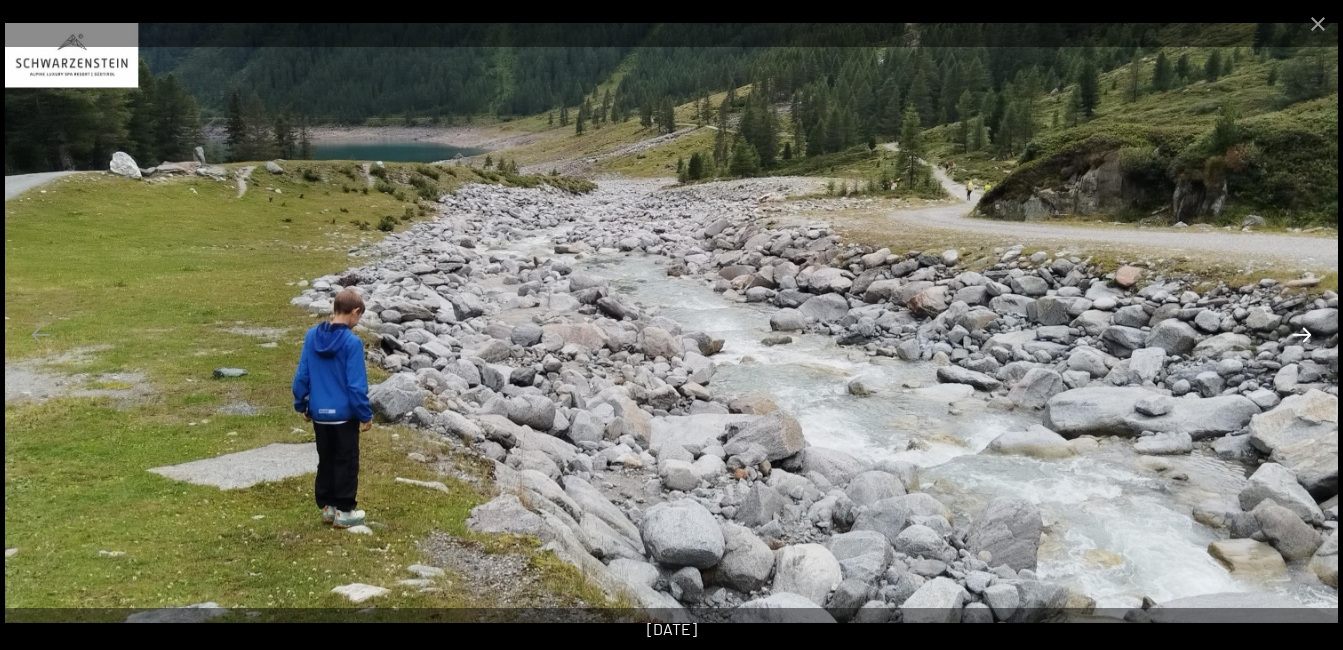 click at bounding box center [1302, 334] 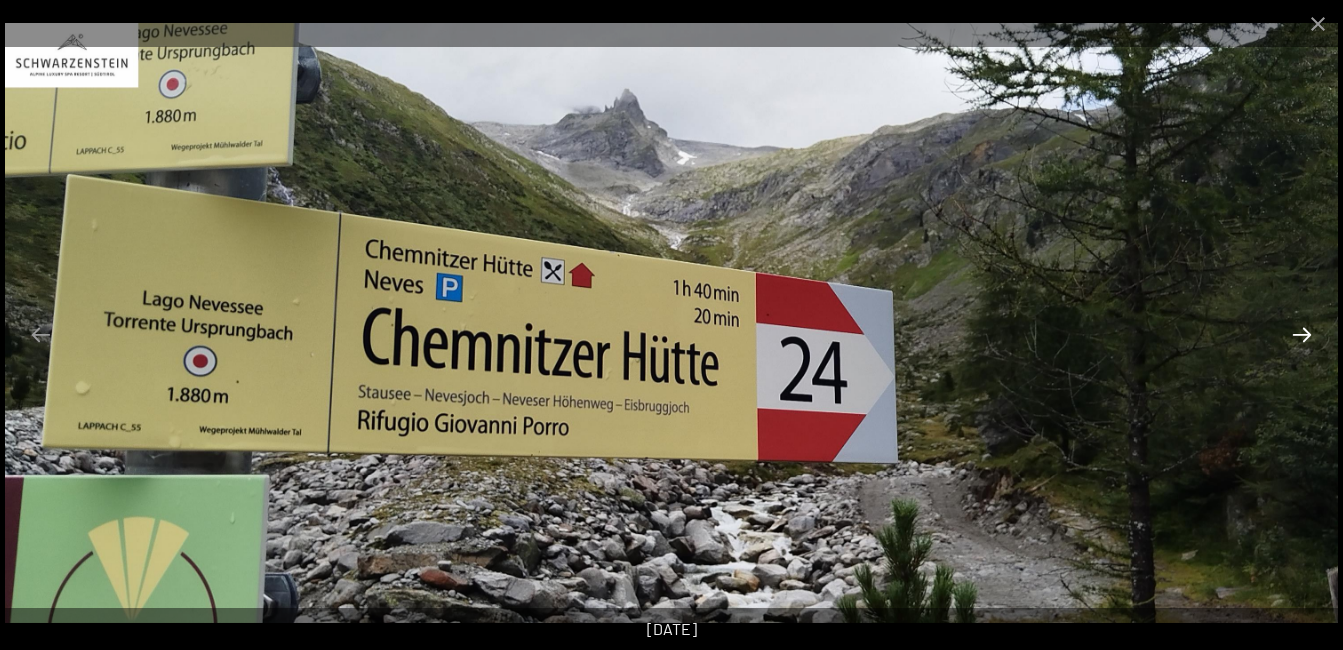 click at bounding box center (1302, 334) 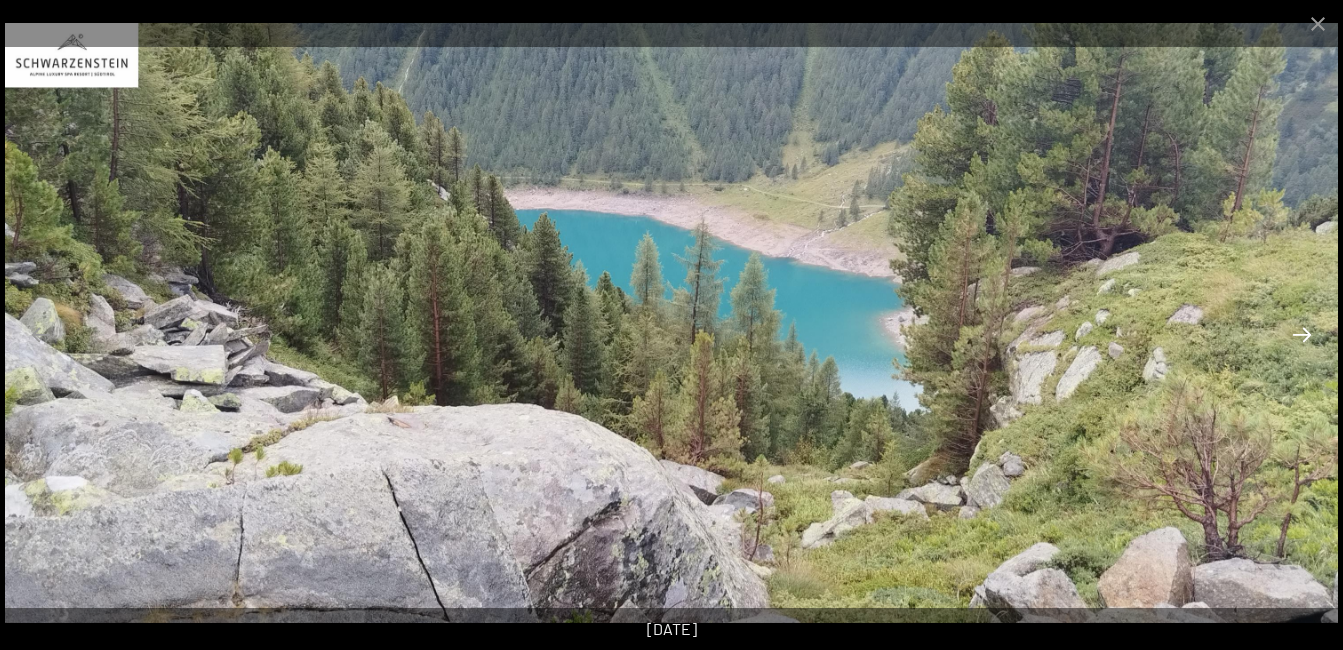 click at bounding box center [1302, 334] 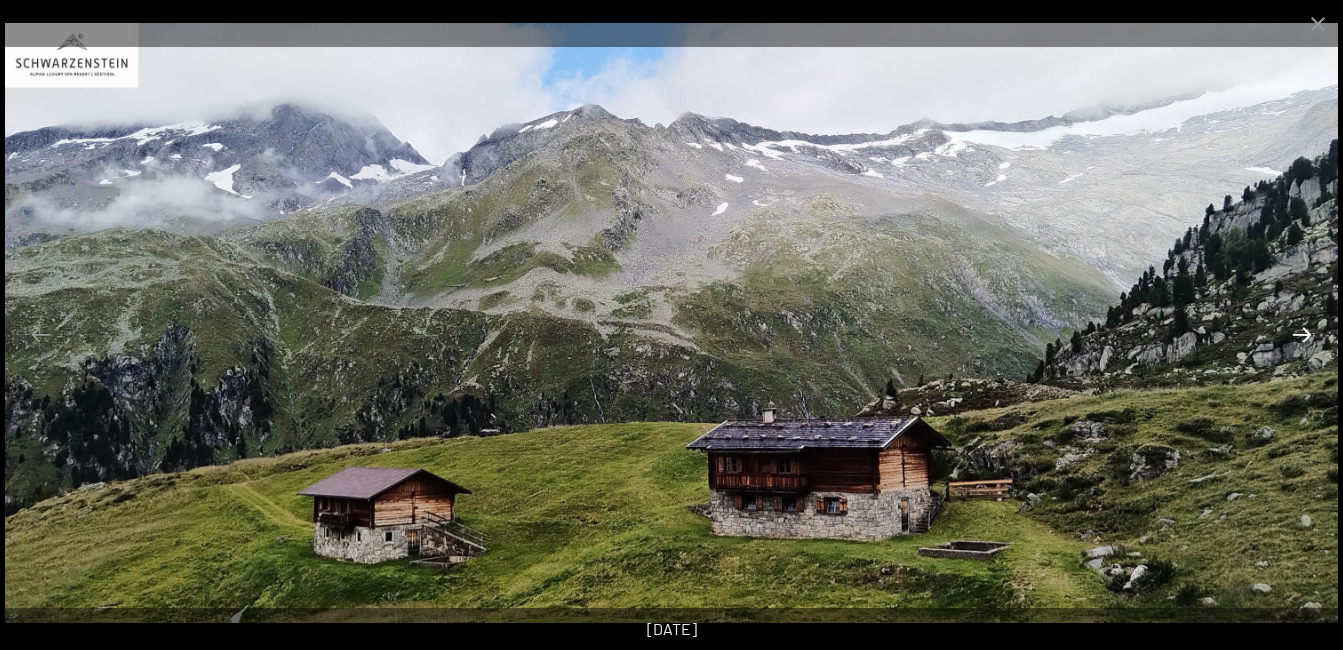 click at bounding box center [1302, 334] 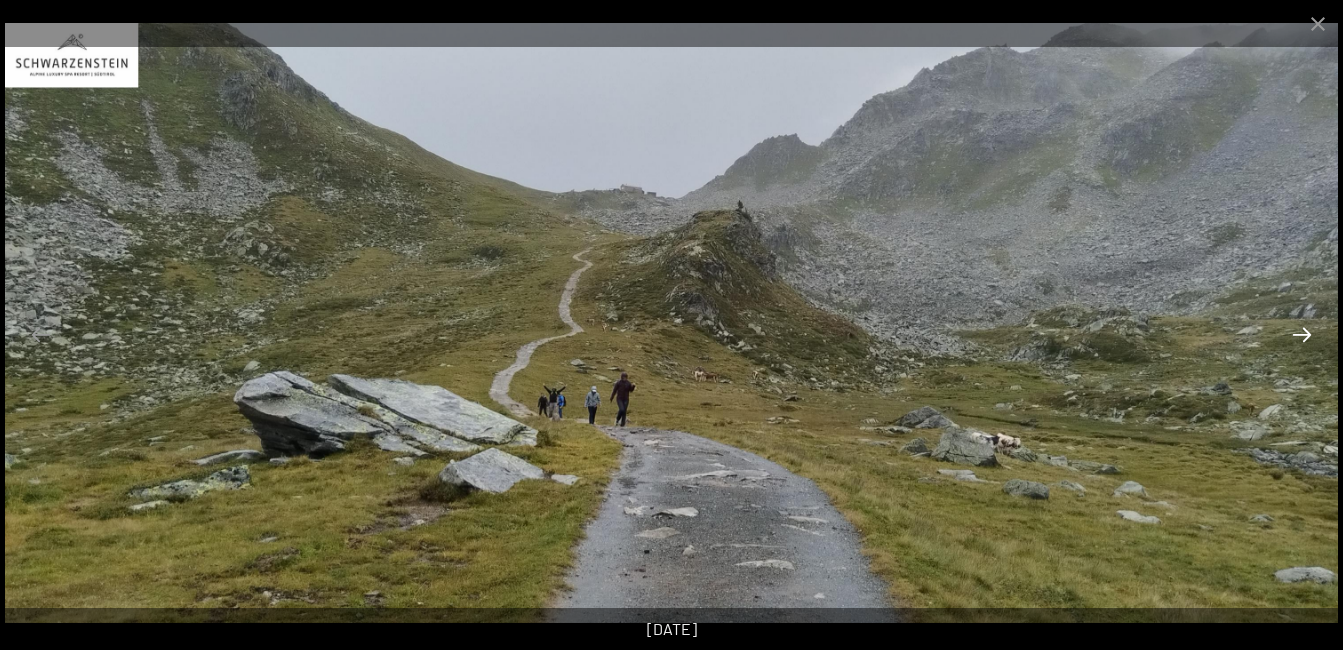 click at bounding box center (1302, 334) 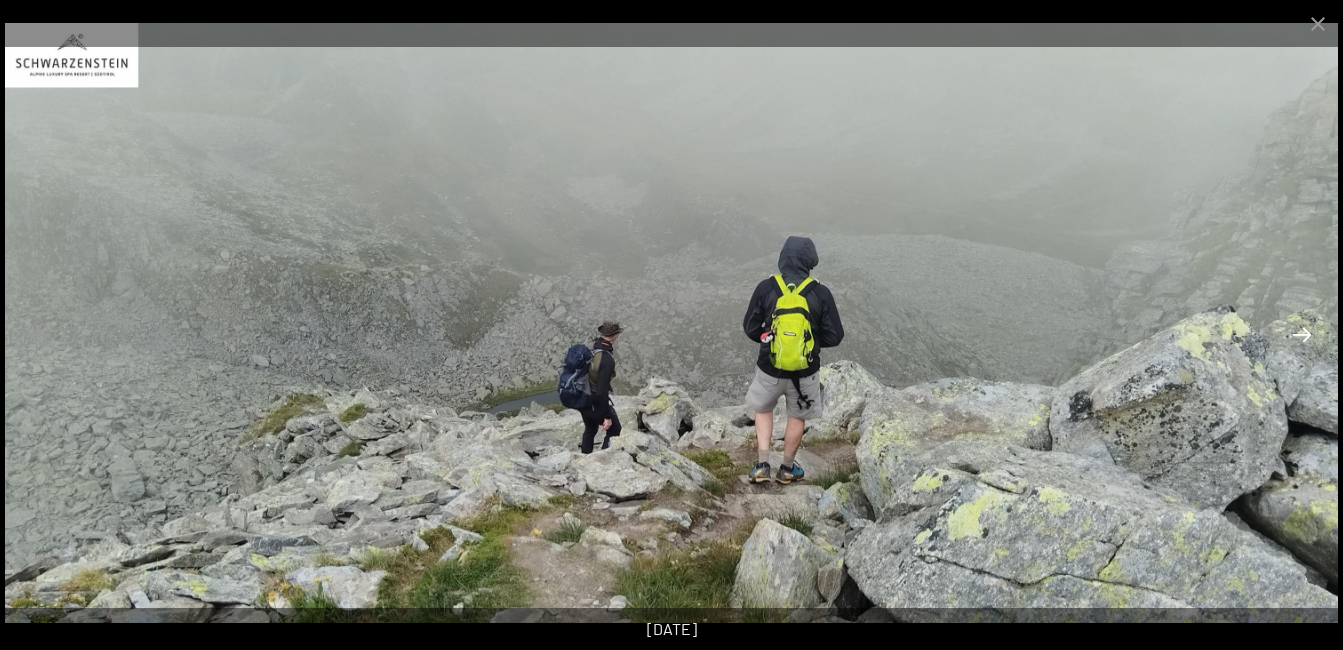 click at bounding box center (1302, 334) 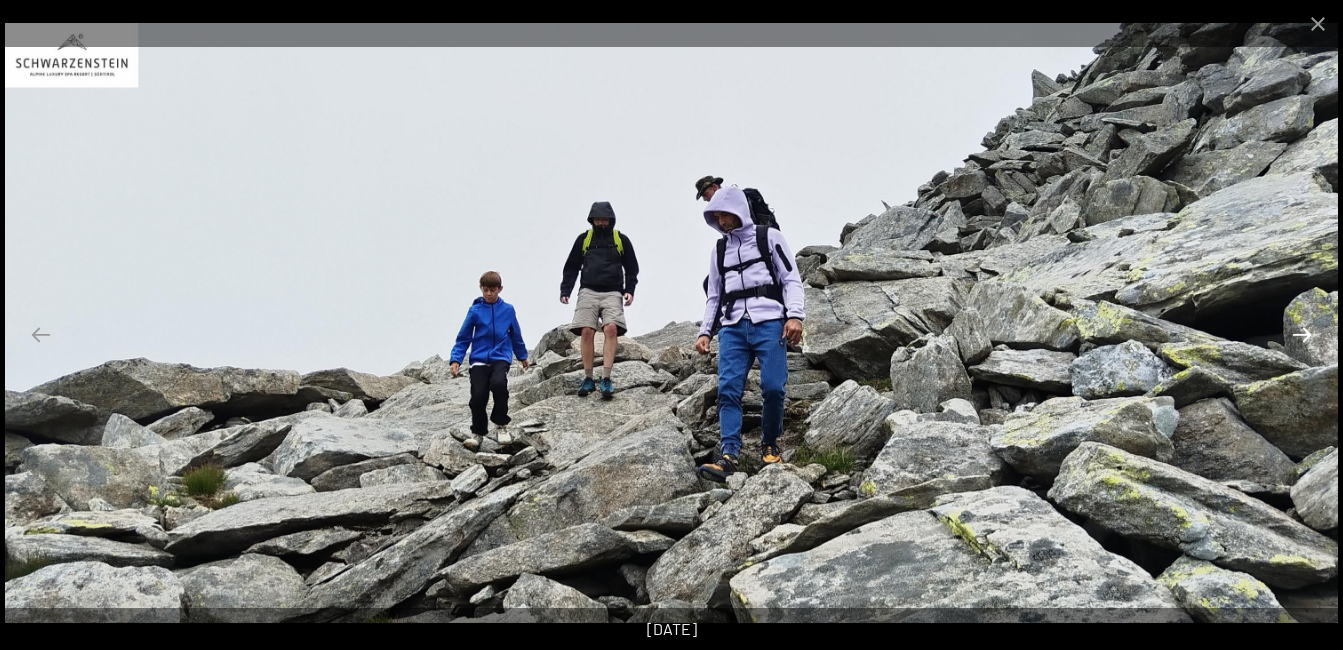 click at bounding box center (1302, 334) 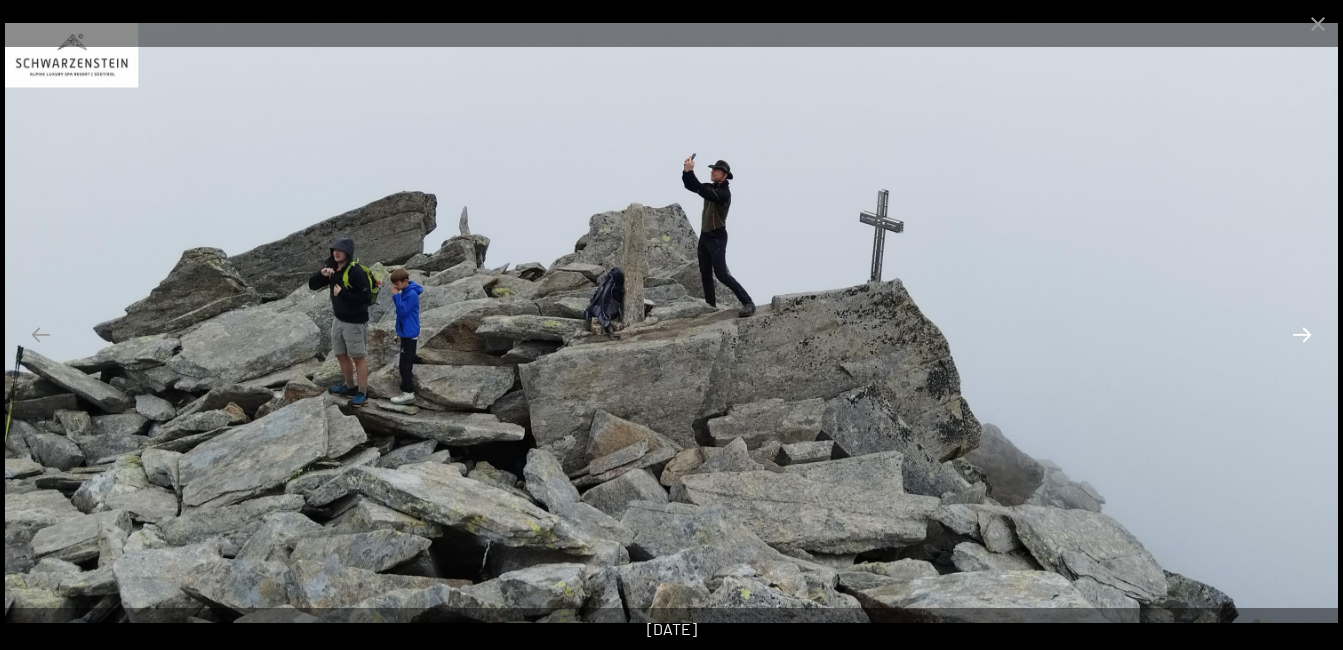 click at bounding box center (1302, 334) 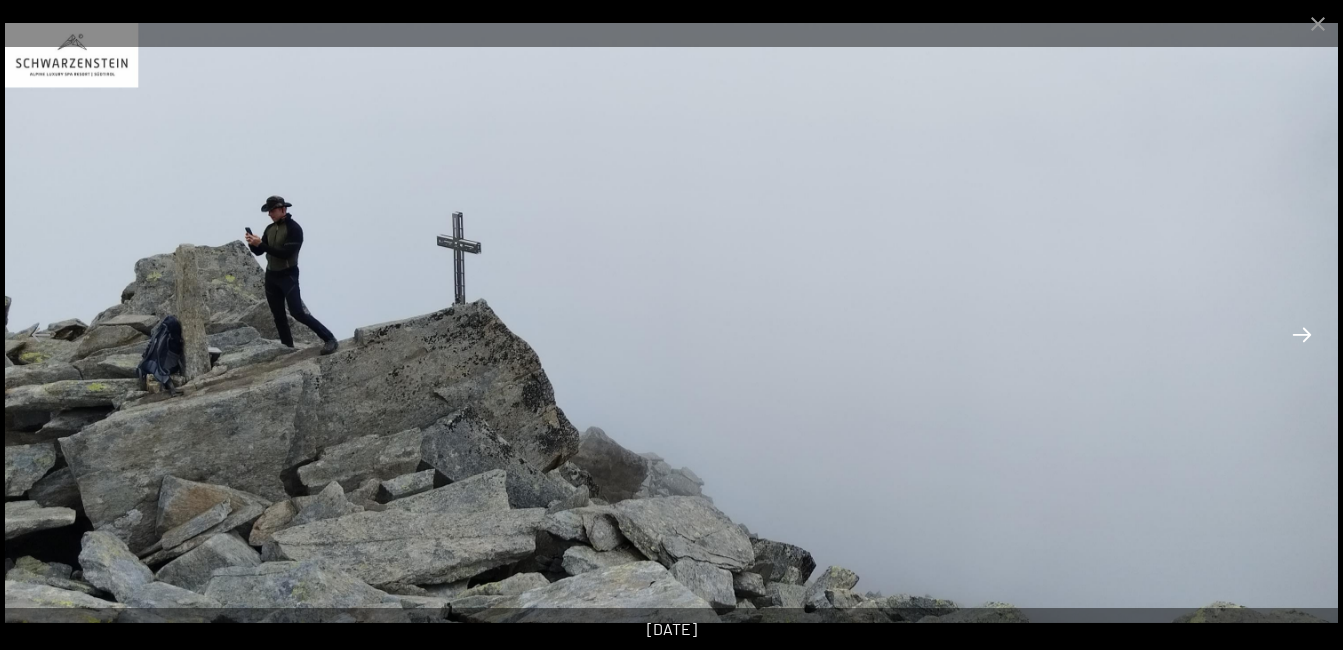click at bounding box center [1302, 334] 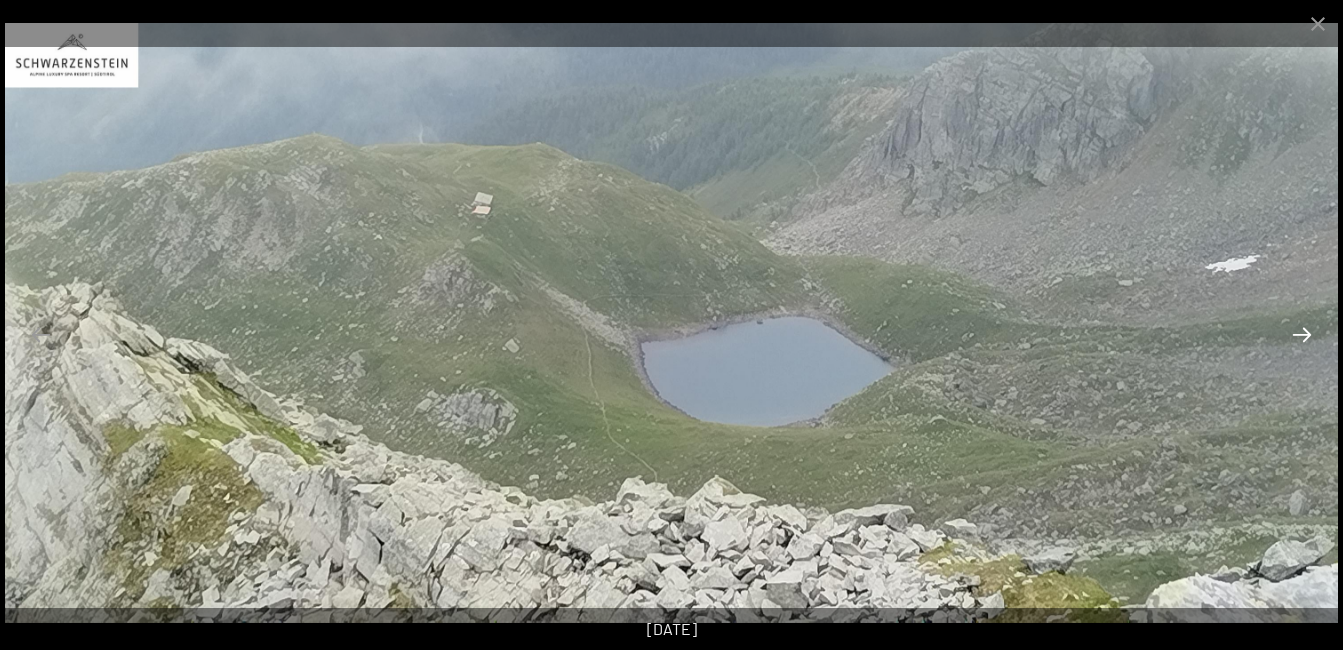click at bounding box center (1302, 334) 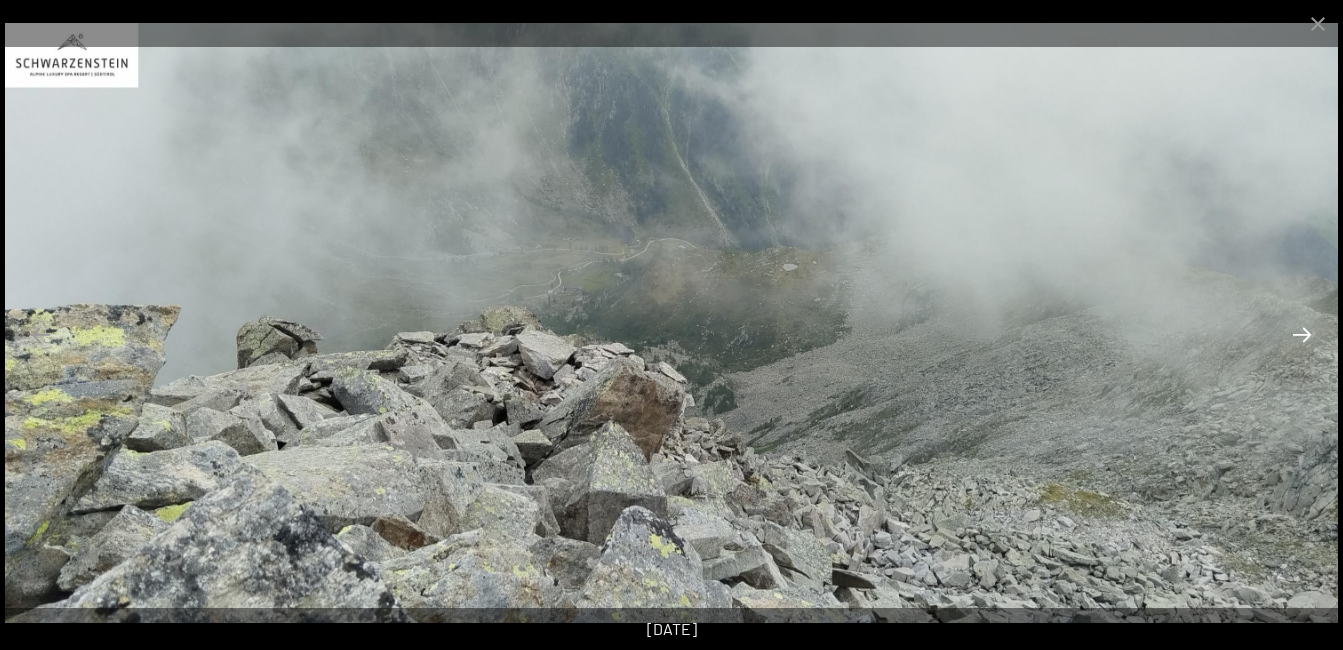 click at bounding box center (1302, 334) 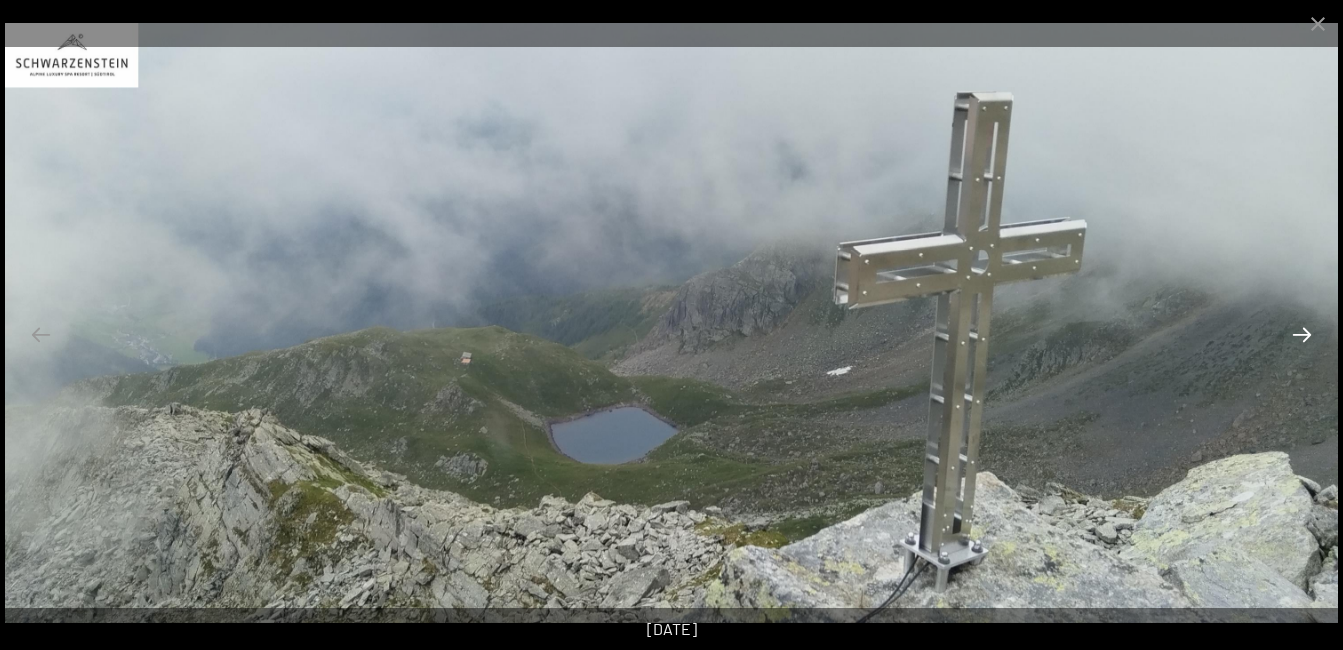 click at bounding box center [1302, 334] 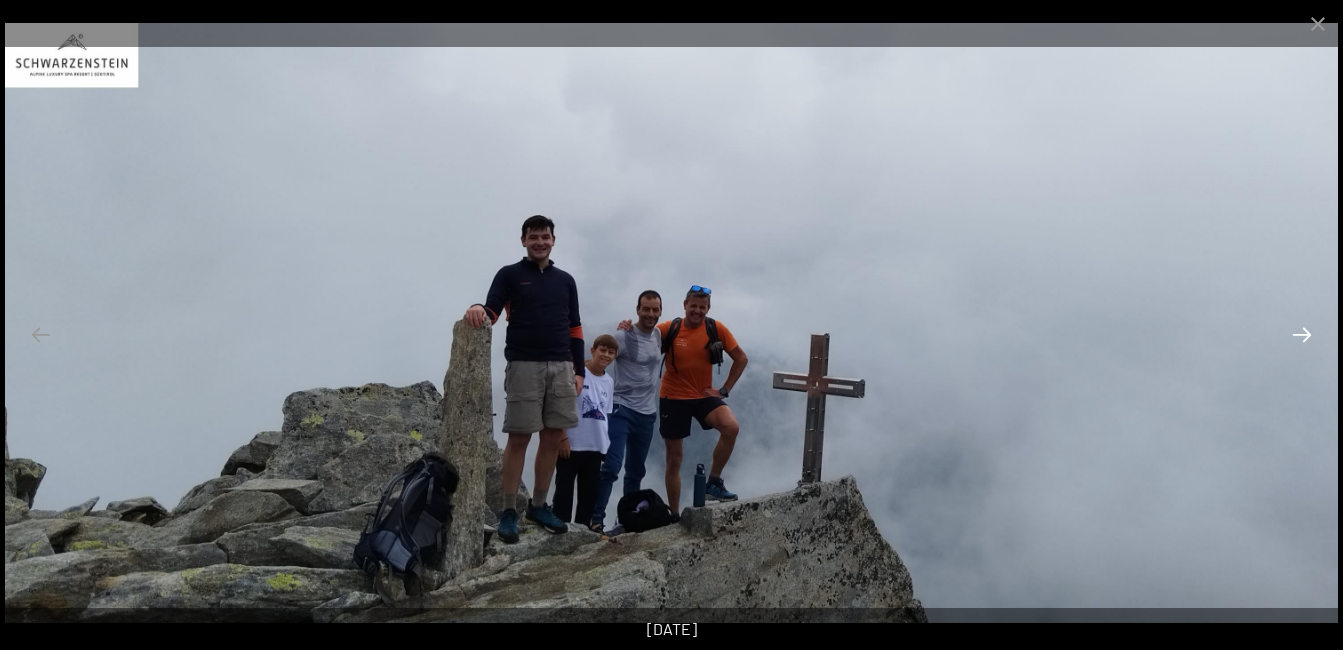 click at bounding box center [1302, 334] 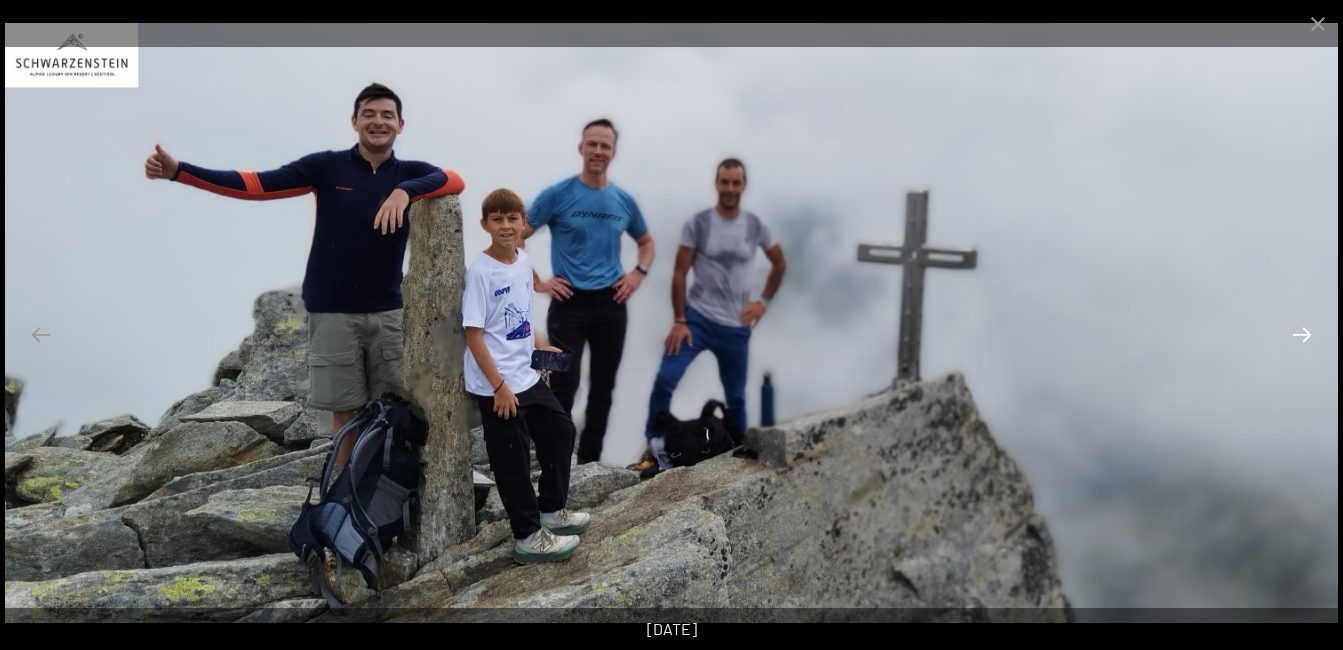 click at bounding box center [1302, 334] 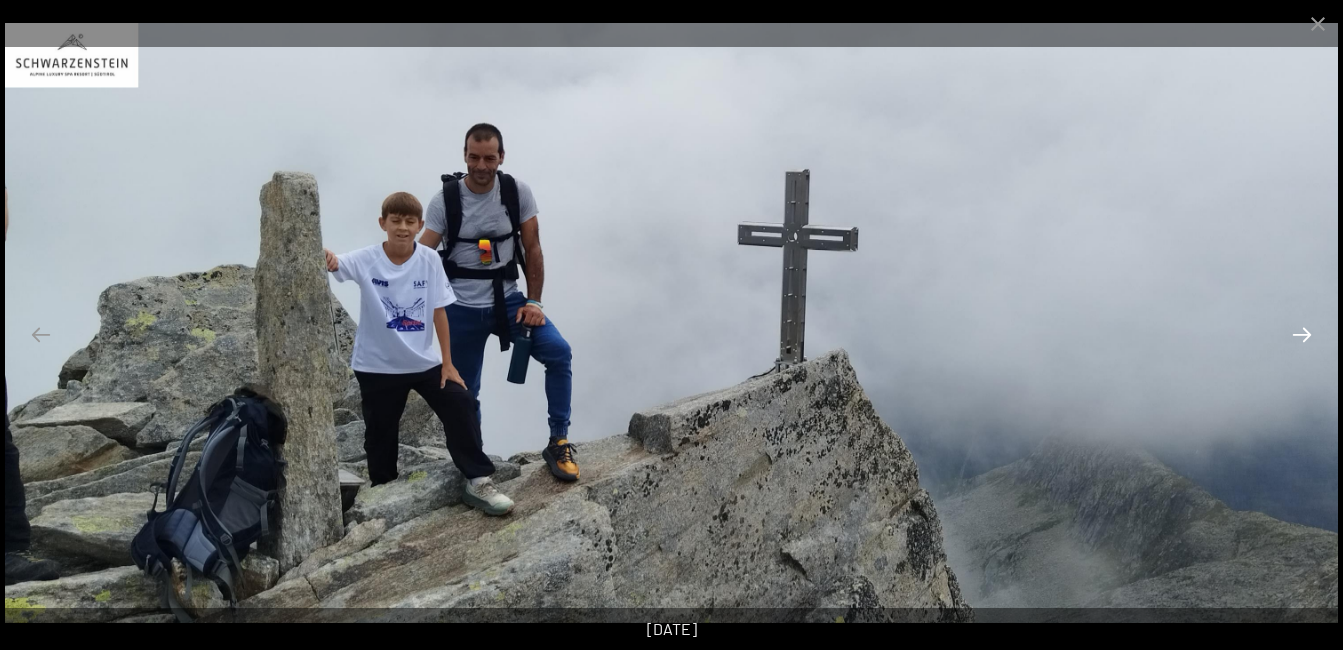 click at bounding box center (1302, 334) 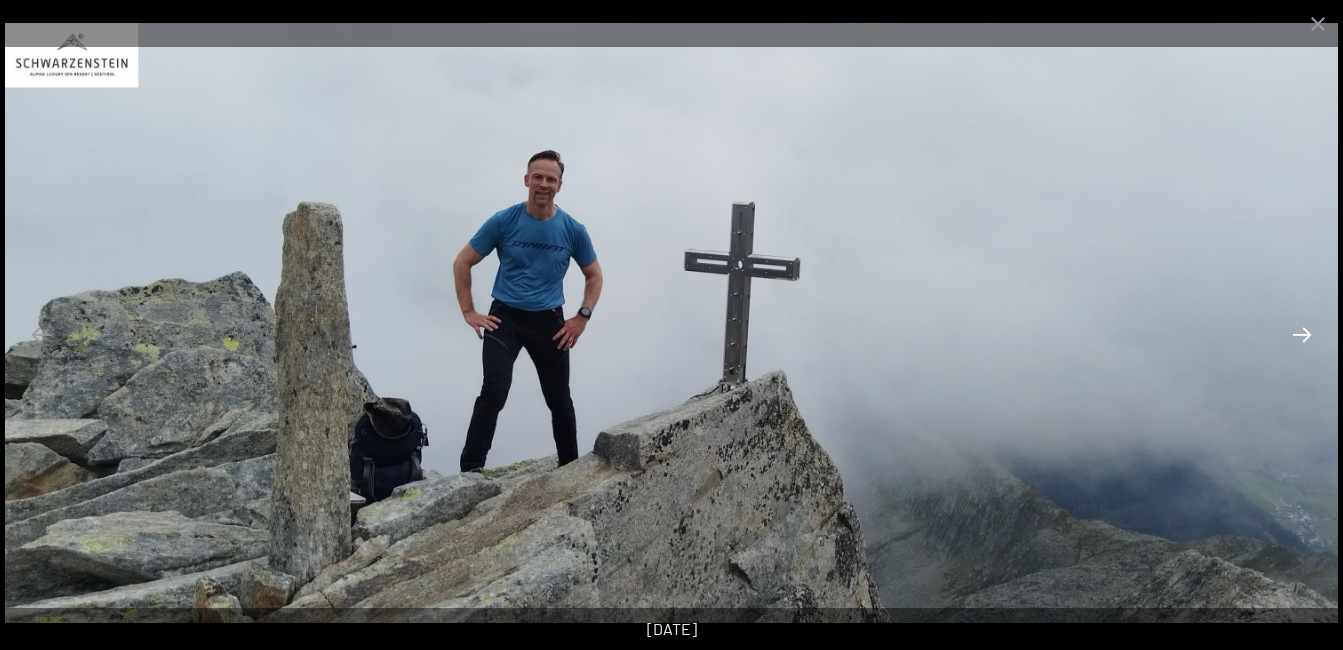 click at bounding box center [1302, 334] 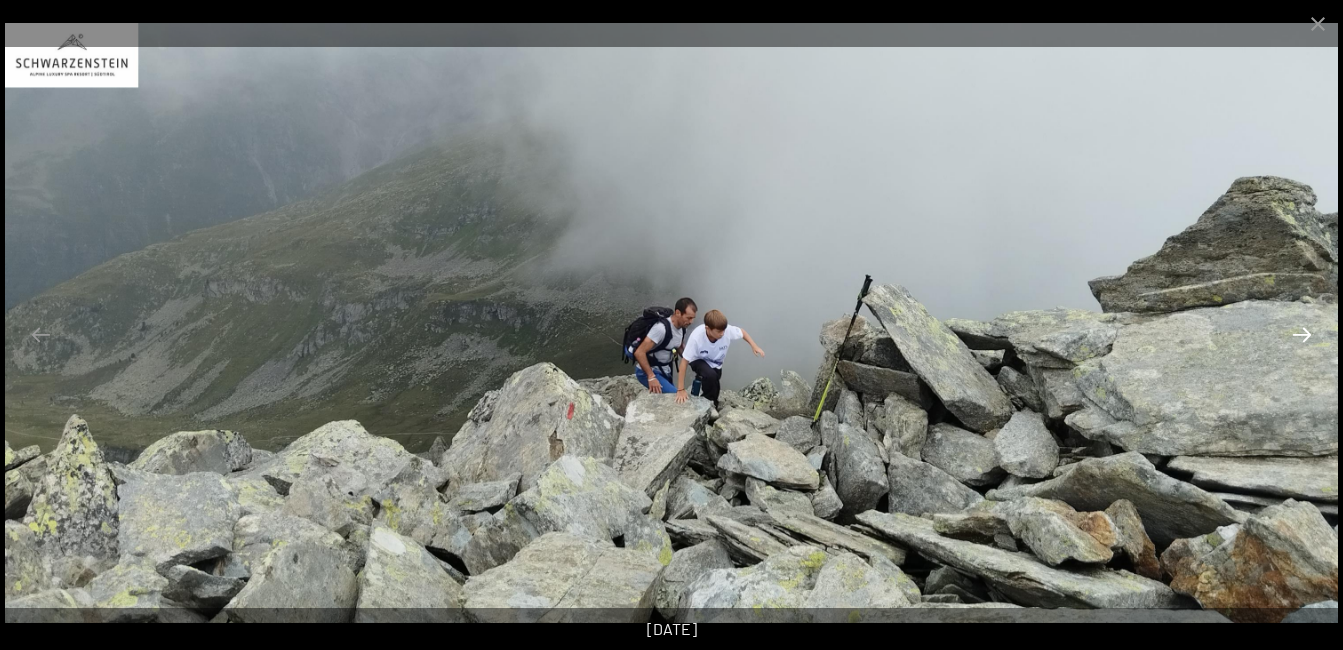 click at bounding box center [1302, 334] 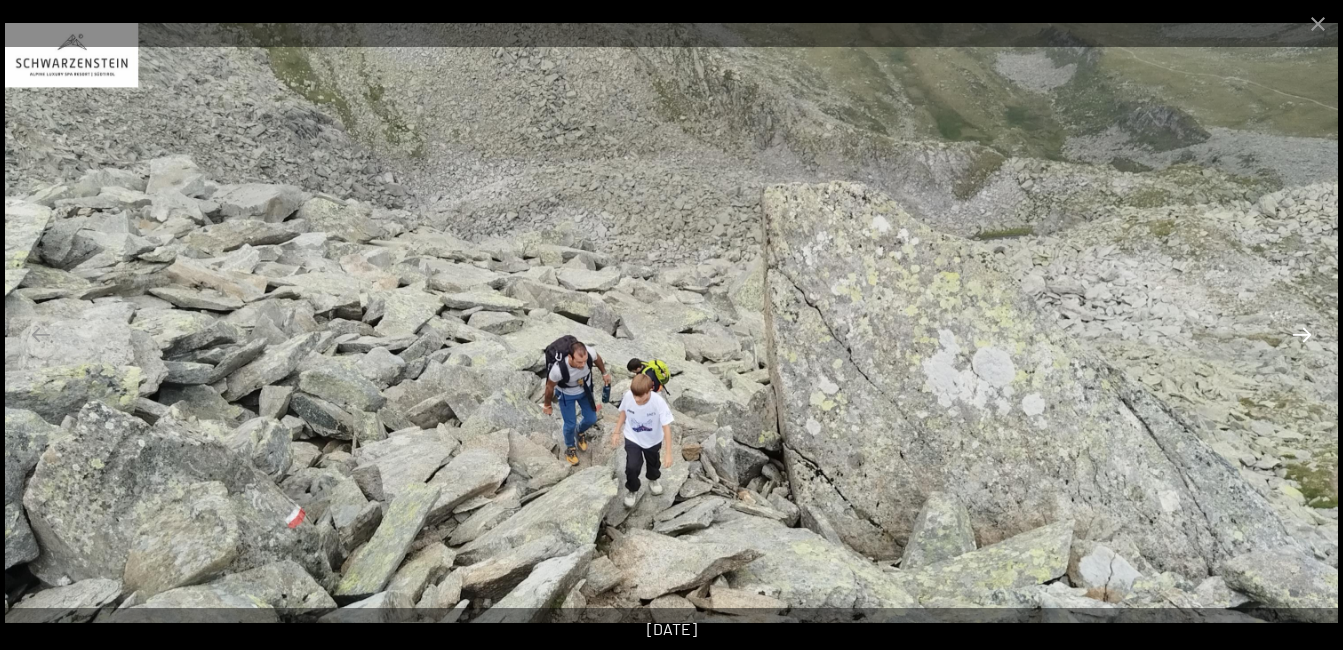 click at bounding box center (1302, 334) 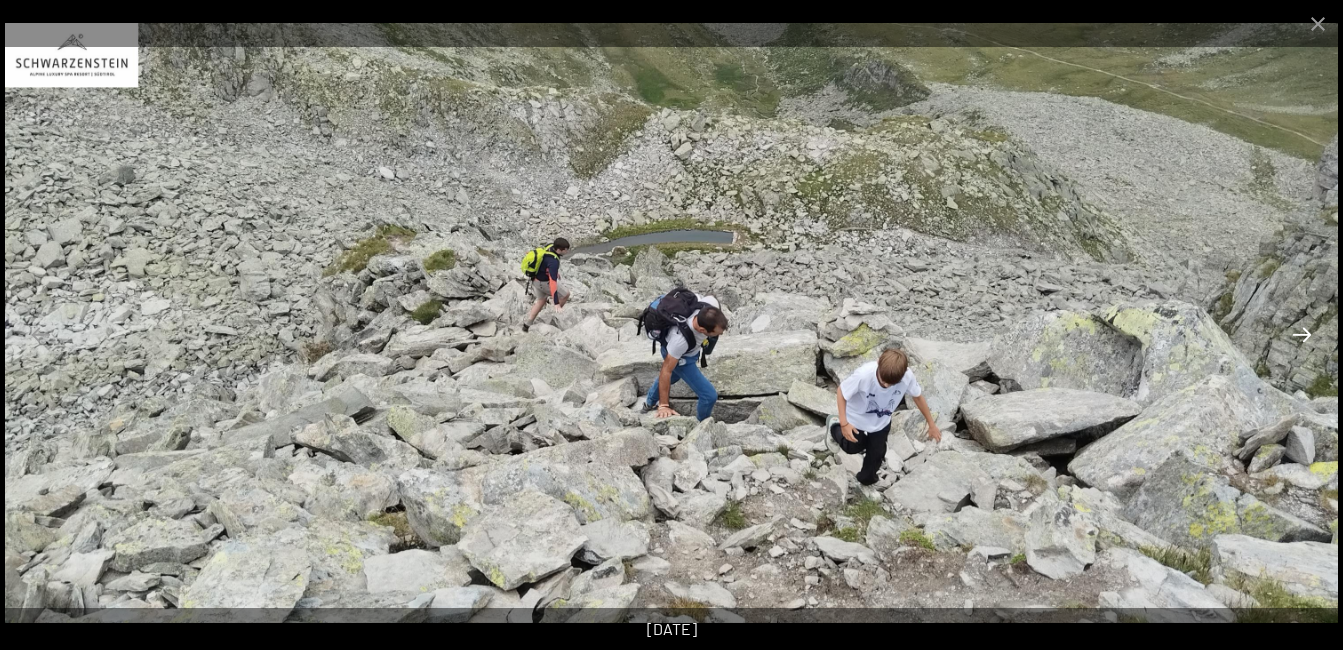 click at bounding box center [1302, 334] 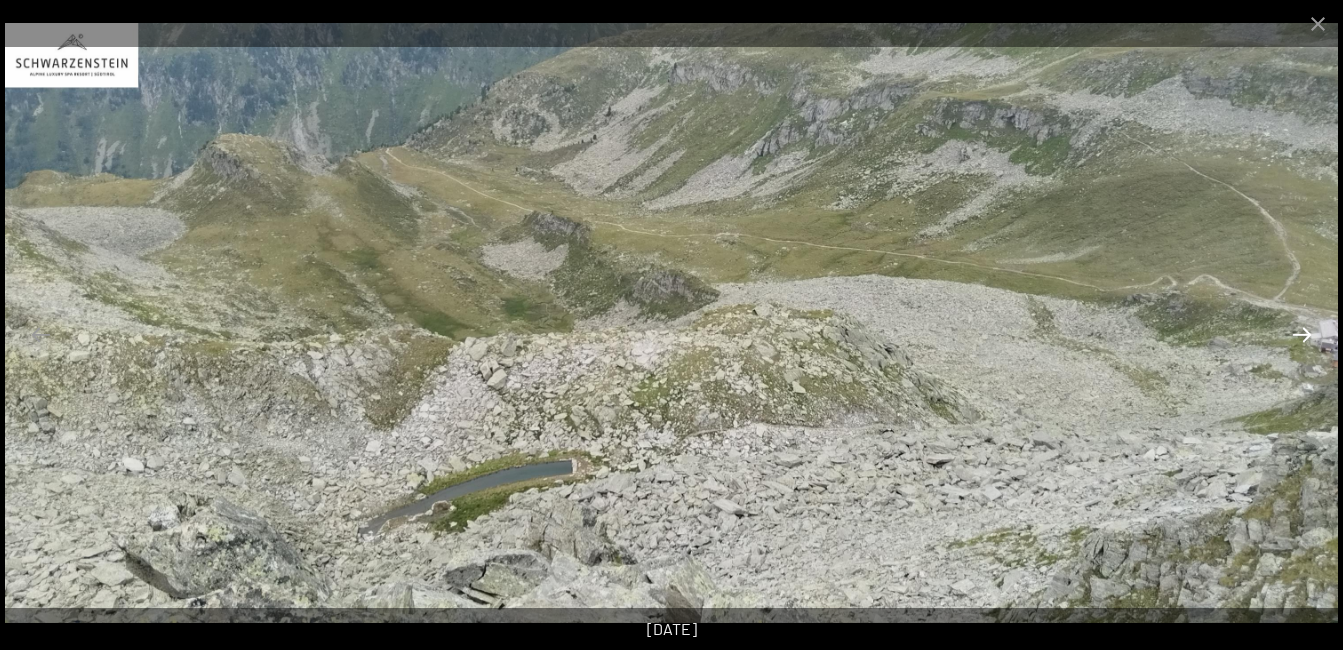 click at bounding box center [1302, 334] 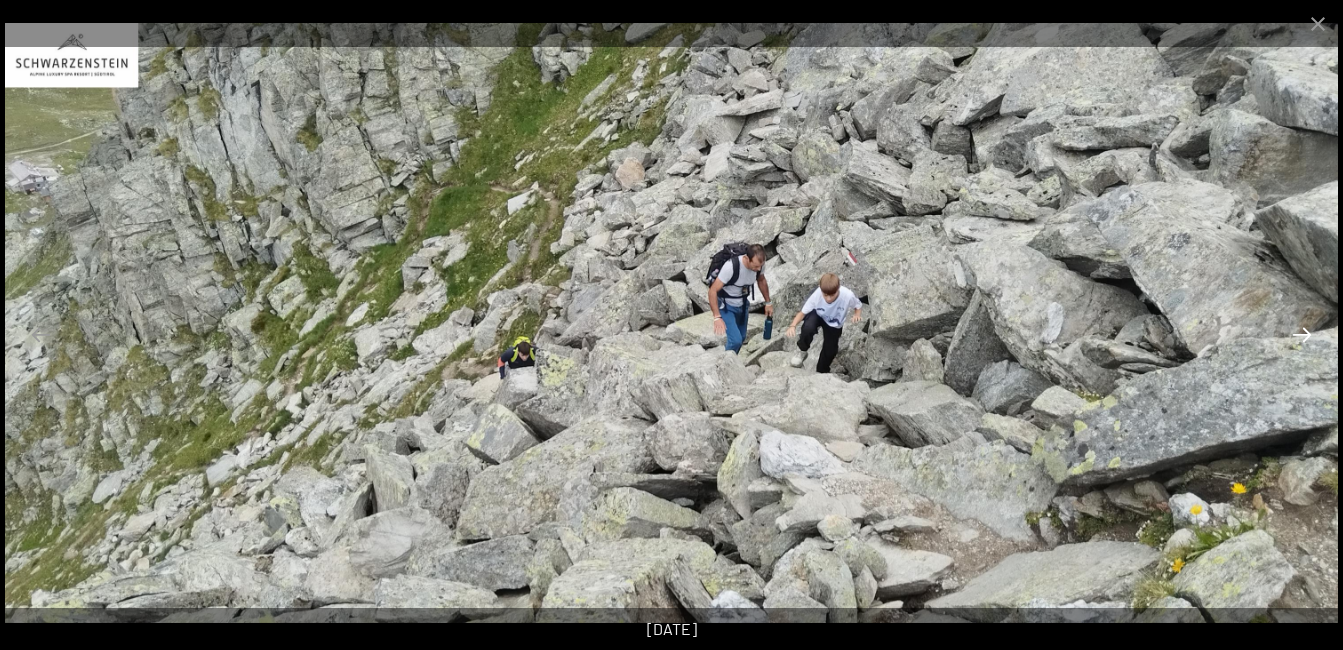 click at bounding box center [1302, 334] 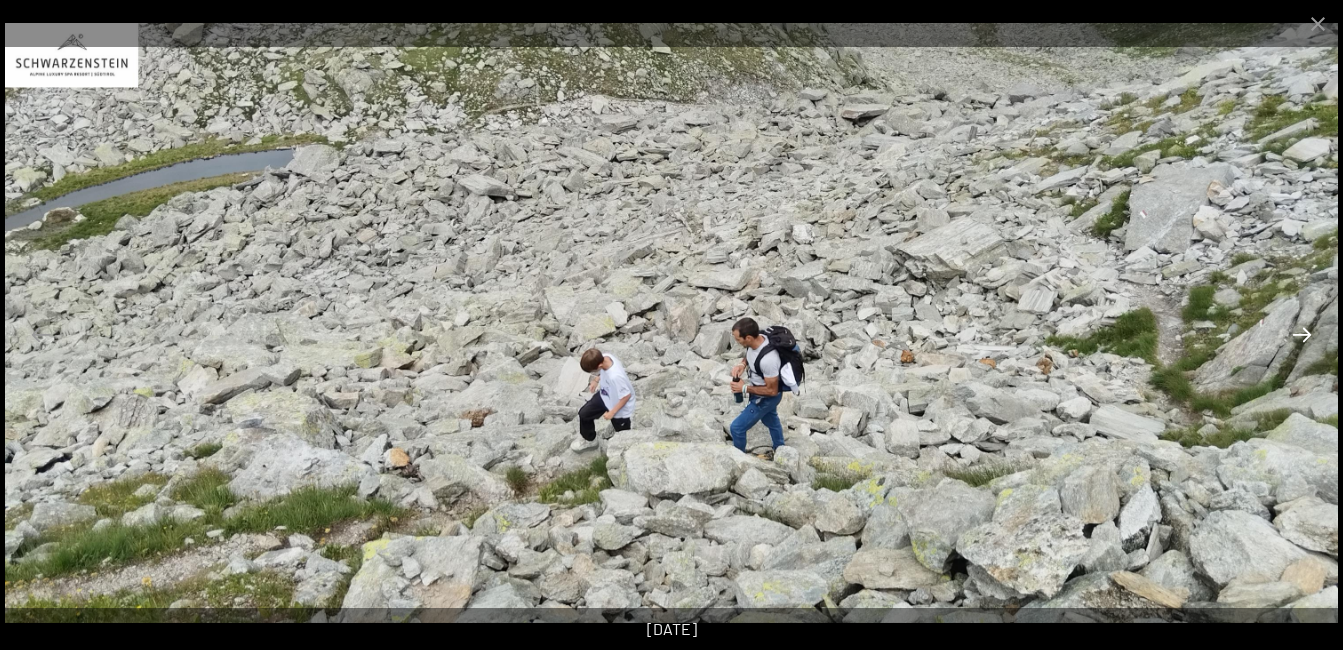 click at bounding box center [1302, 334] 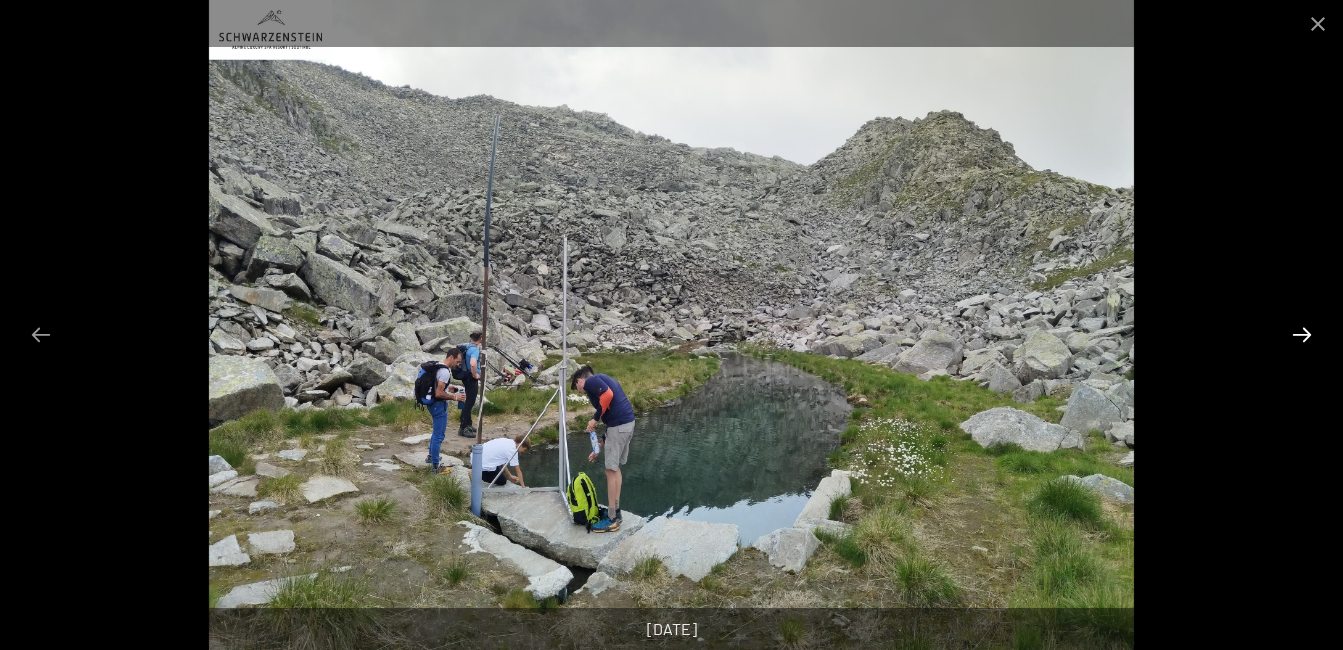 click at bounding box center (1302, 334) 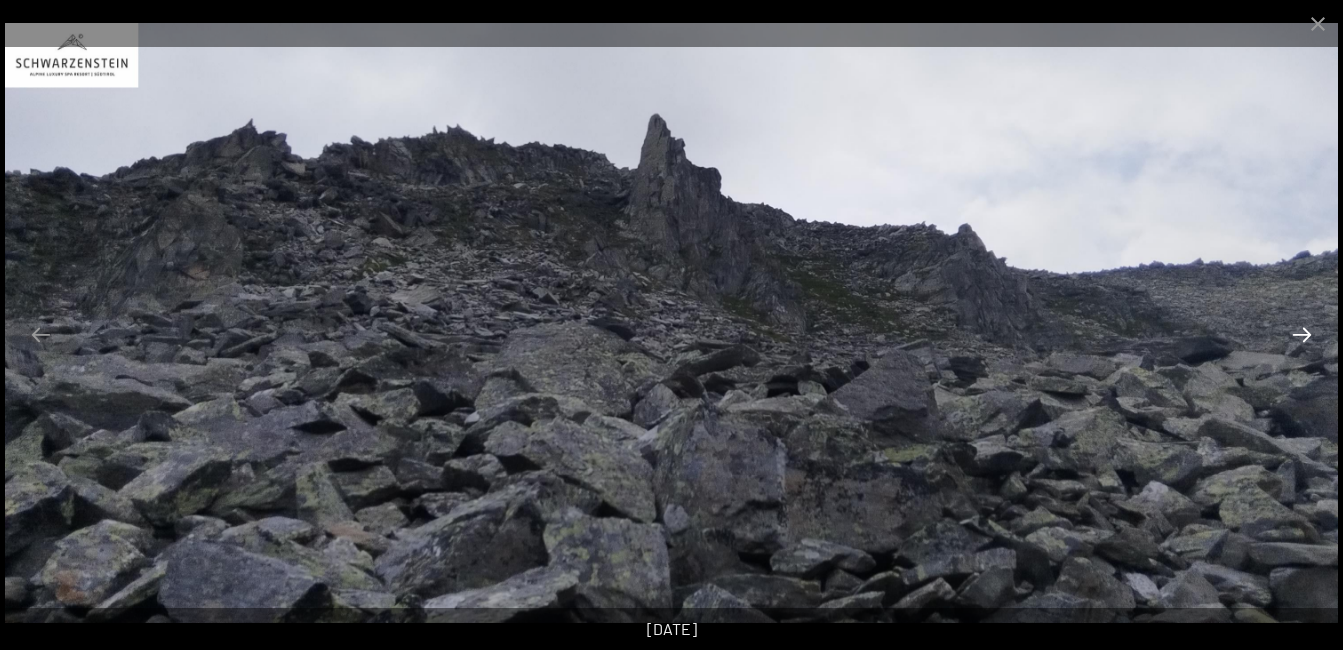 click at bounding box center [1302, 334] 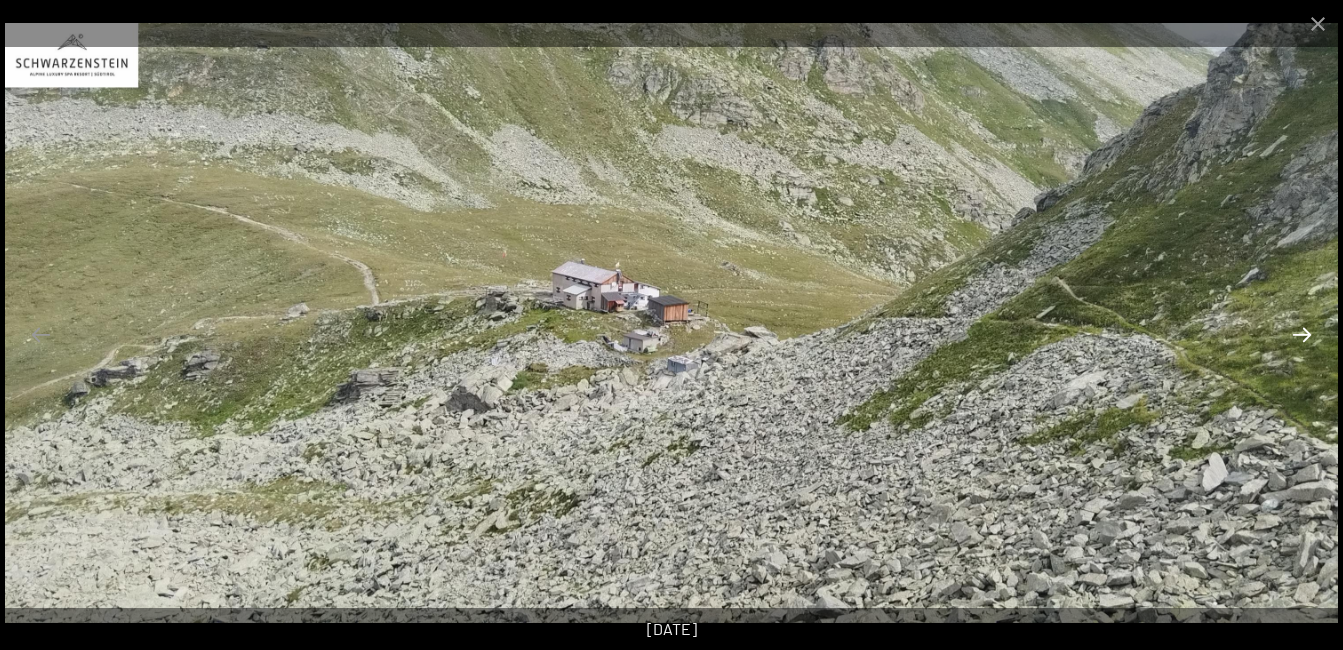 click at bounding box center [1302, 334] 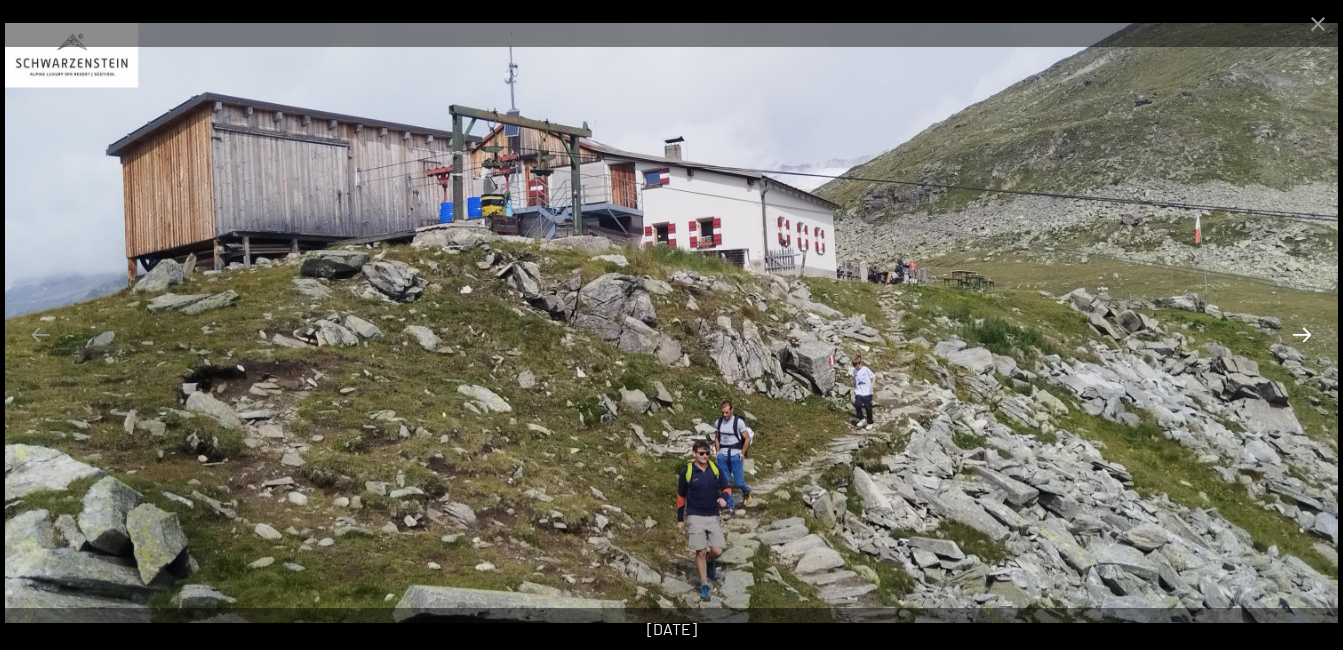 click at bounding box center [1302, 334] 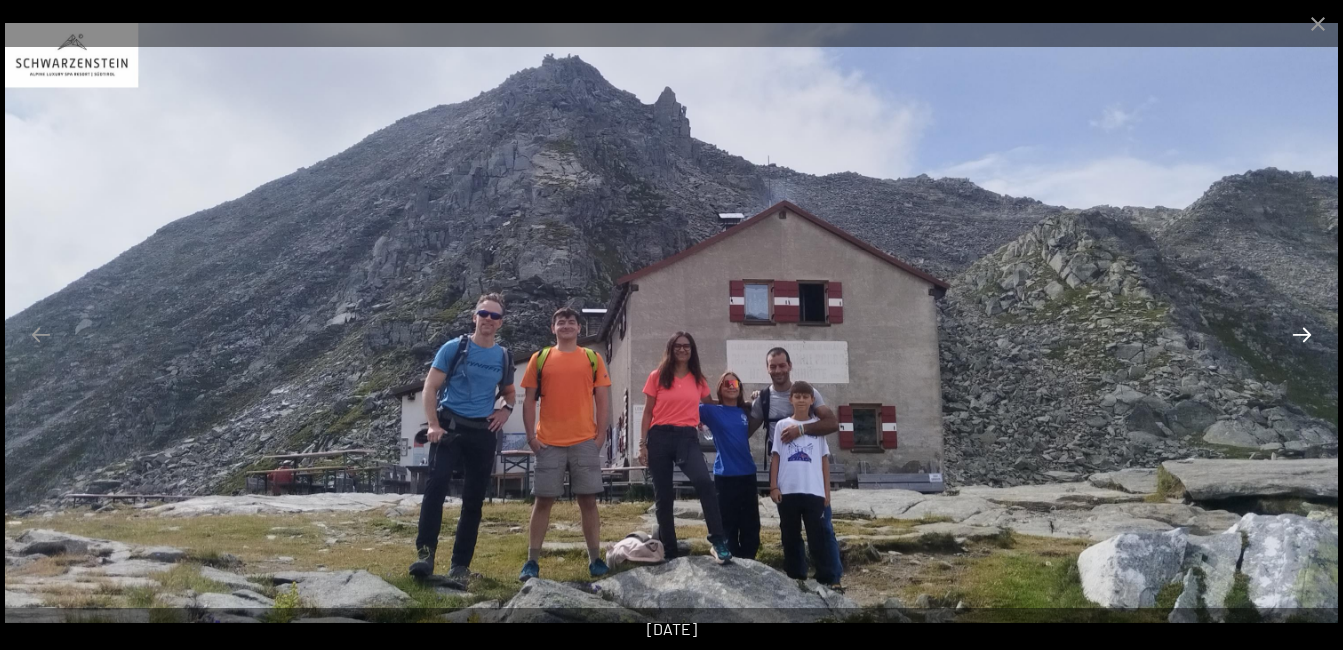 click at bounding box center [1302, 334] 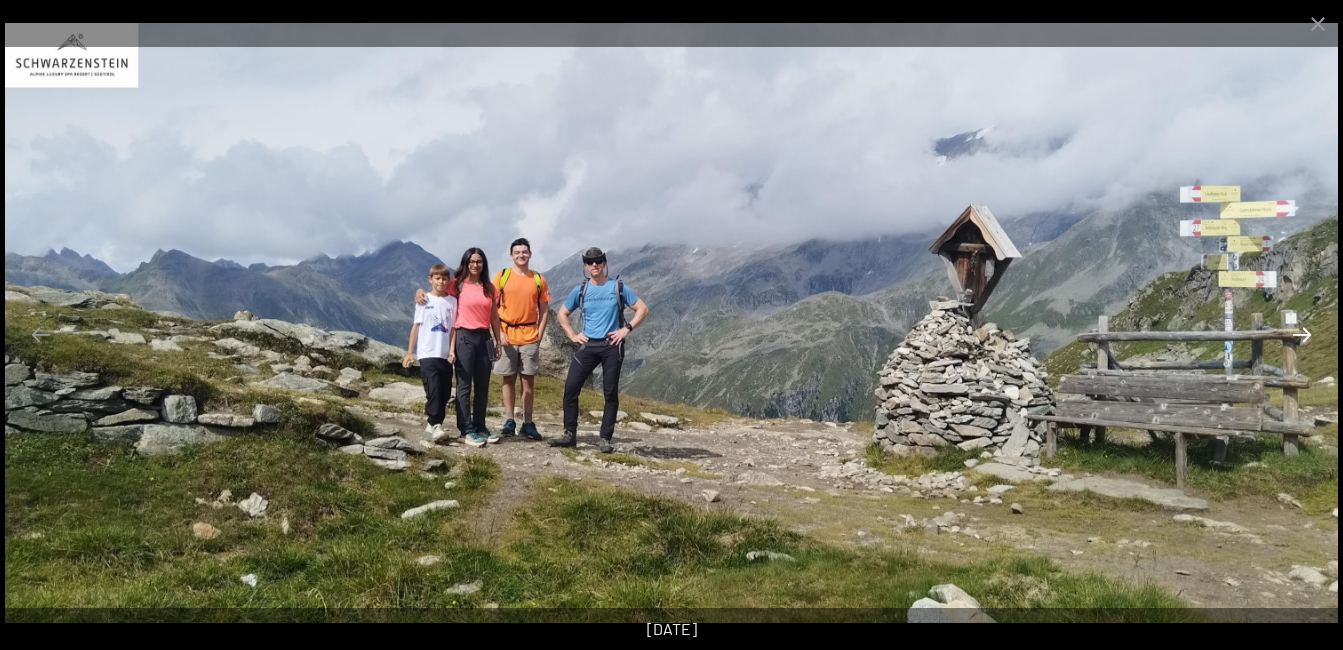 click at bounding box center (1302, 334) 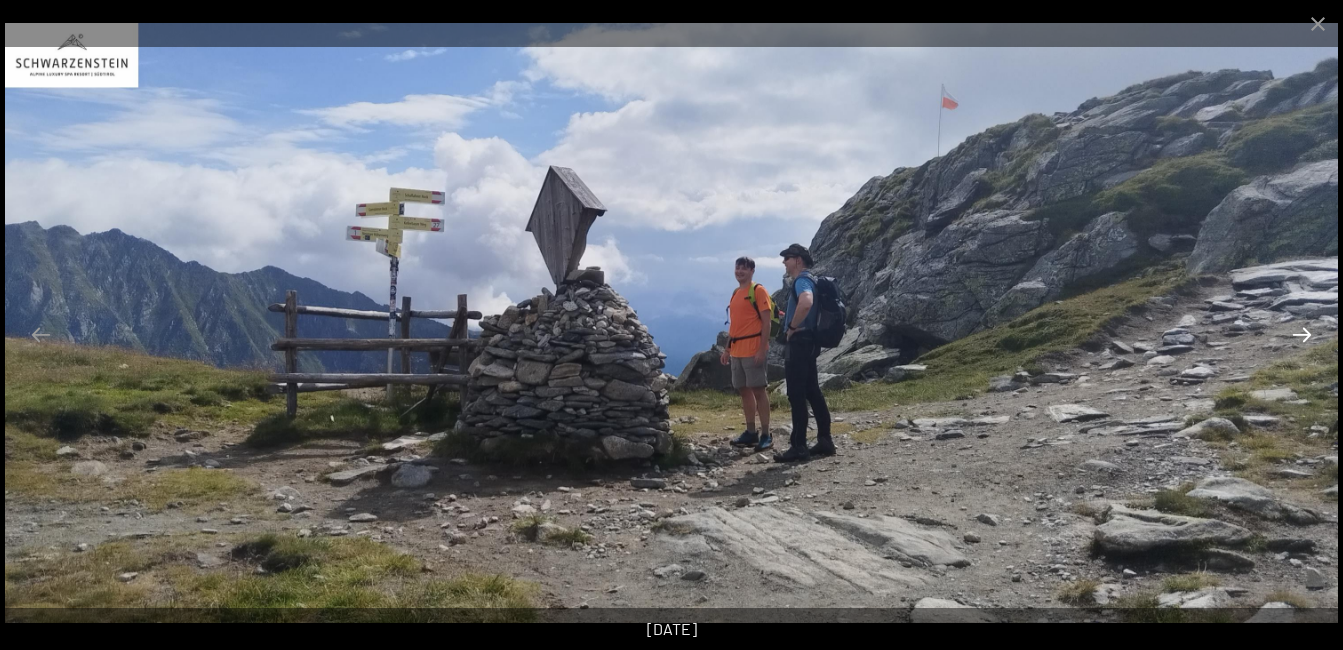 click at bounding box center [1302, 334] 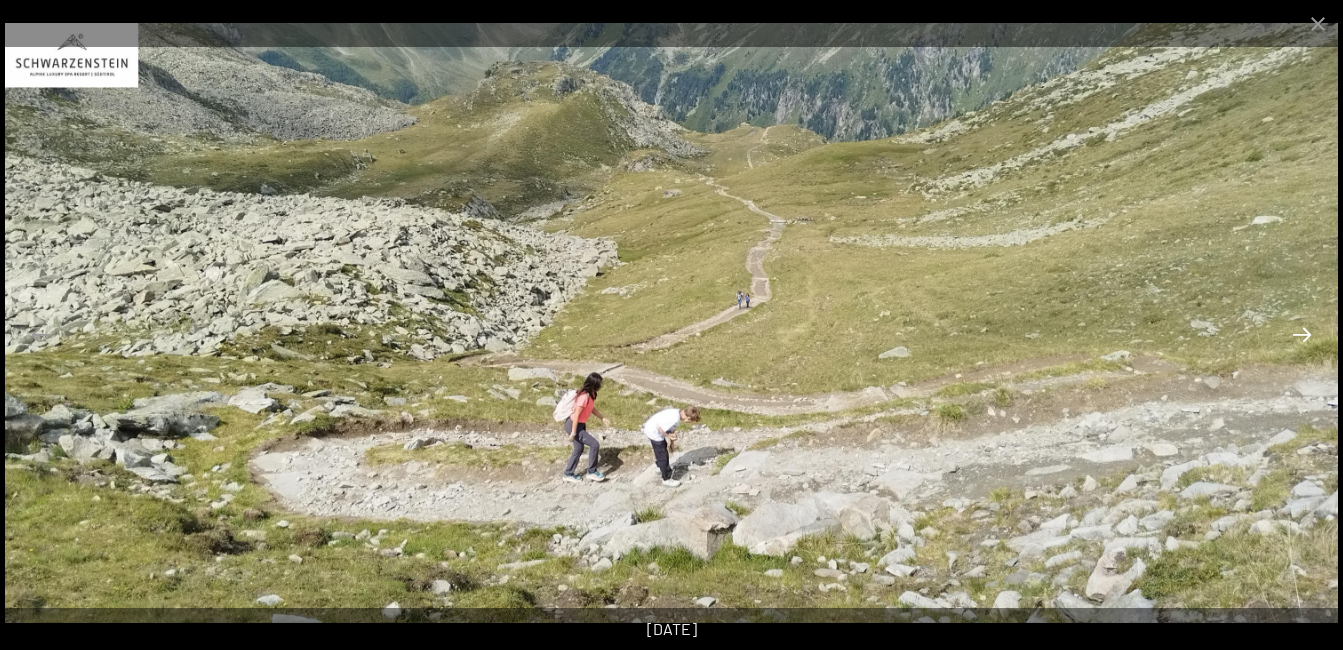 click at bounding box center (1302, 334) 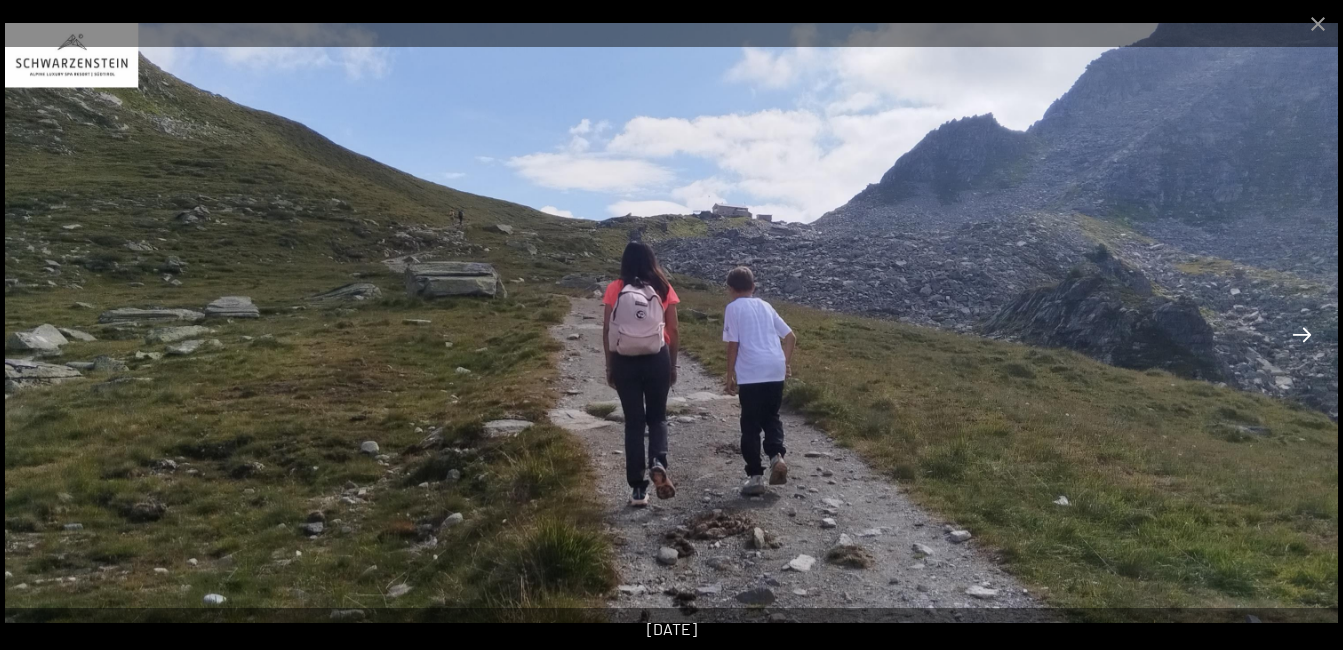 click at bounding box center [1302, 334] 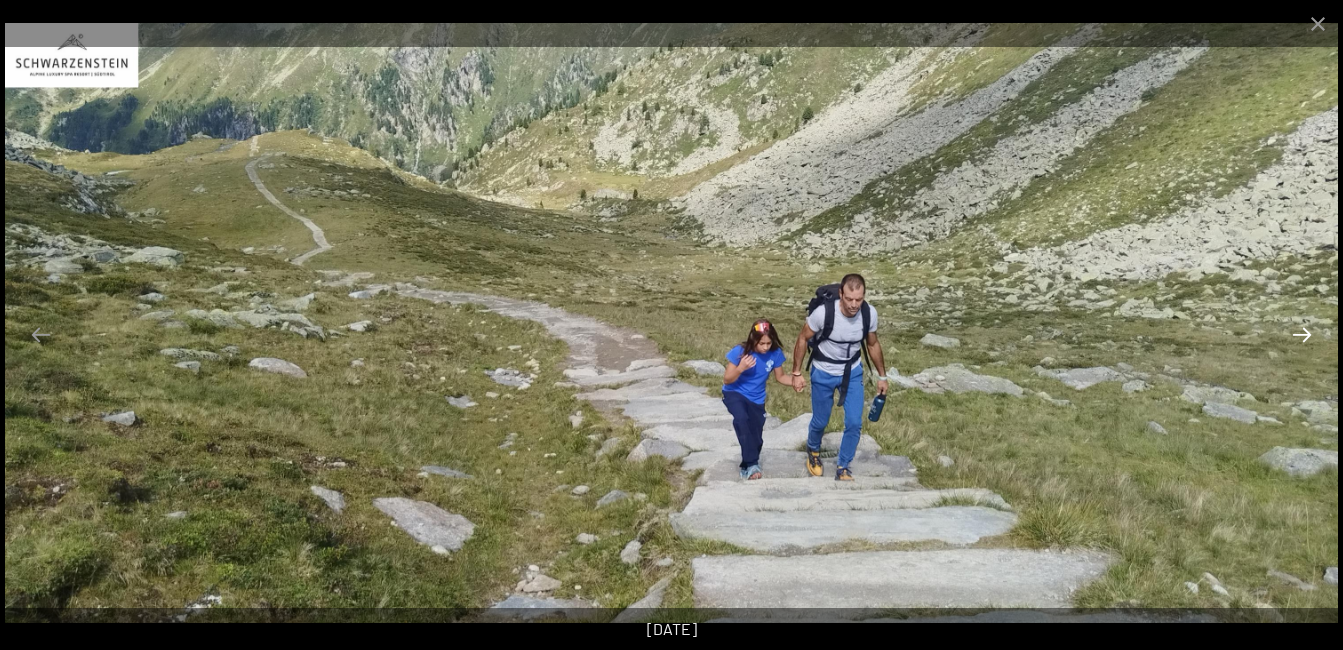 click at bounding box center (1302, 334) 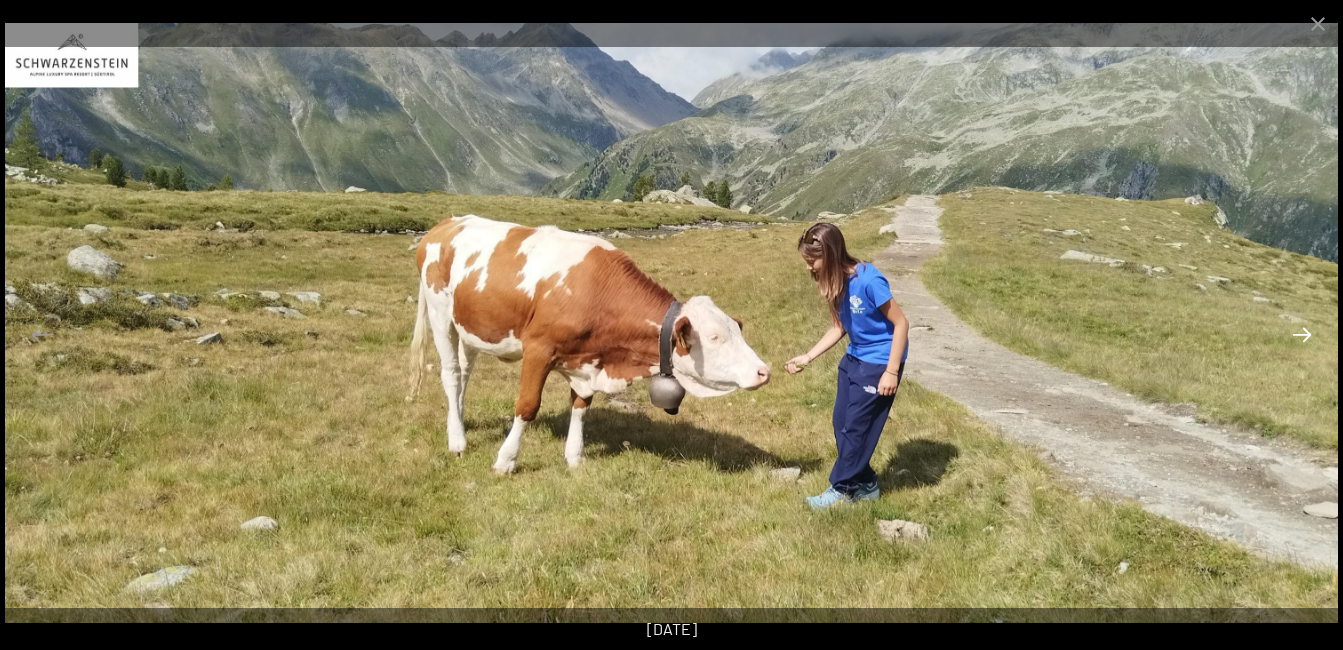 click at bounding box center [1302, 334] 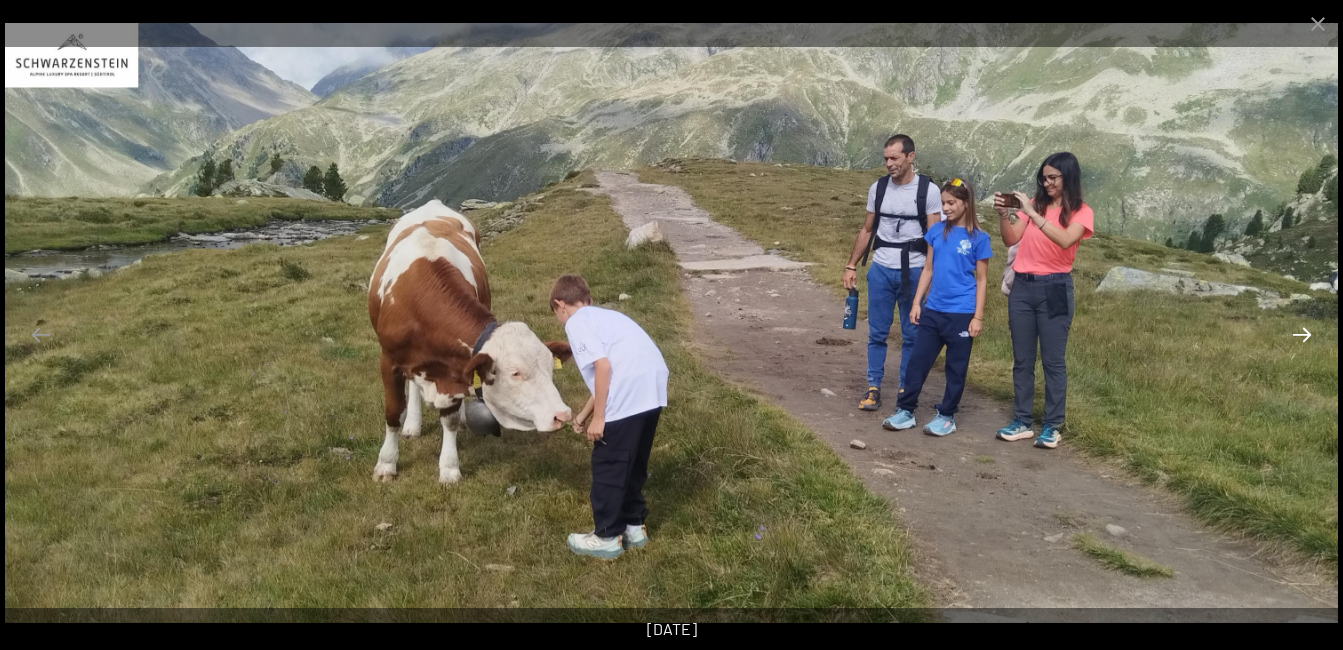click at bounding box center [1302, 334] 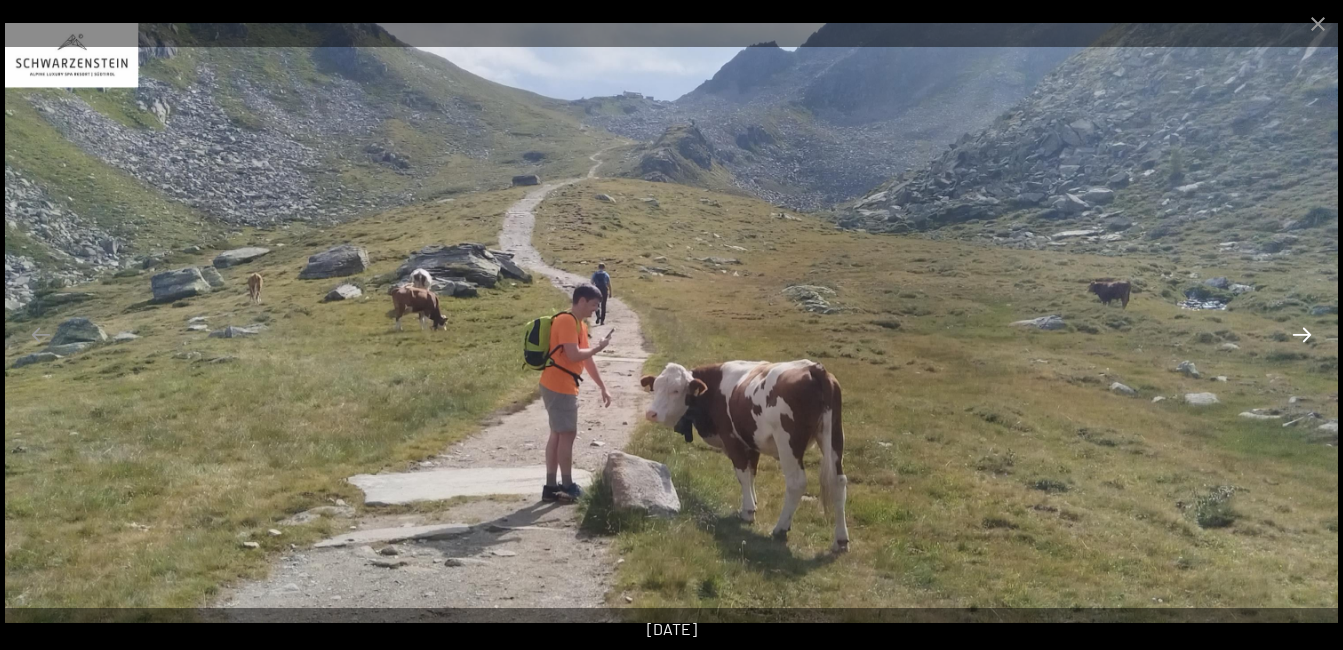 click at bounding box center (1302, 334) 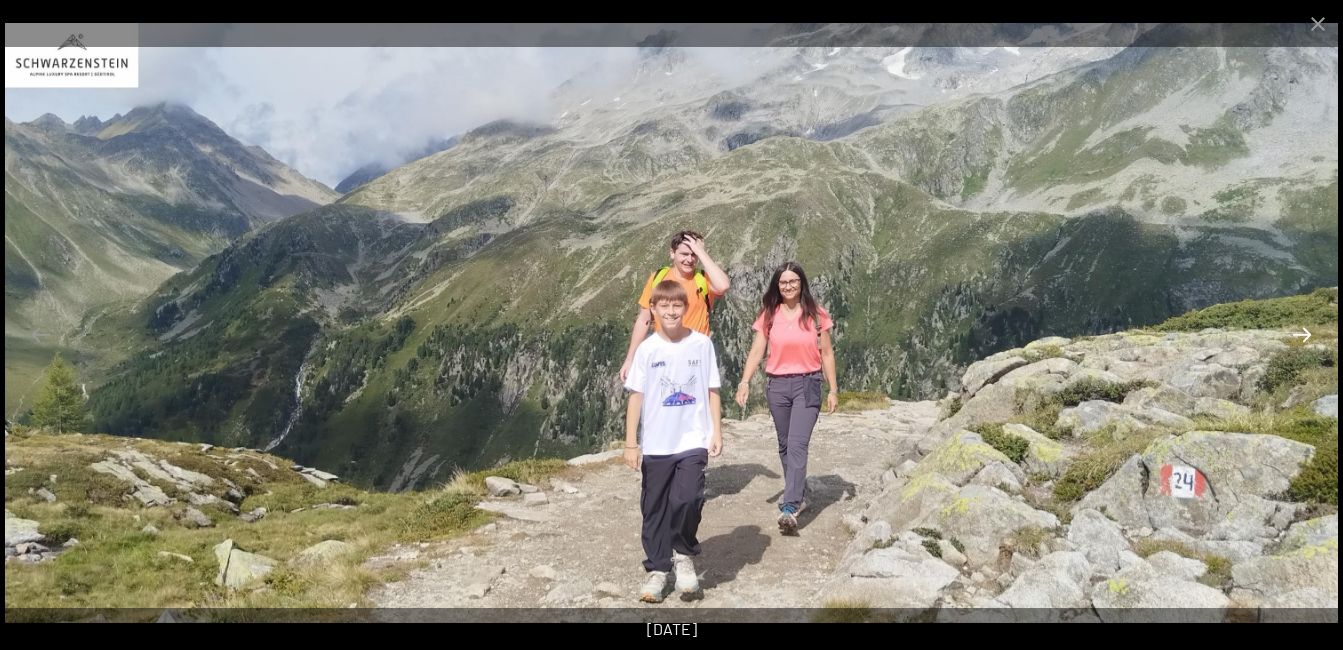 click at bounding box center [1302, 334] 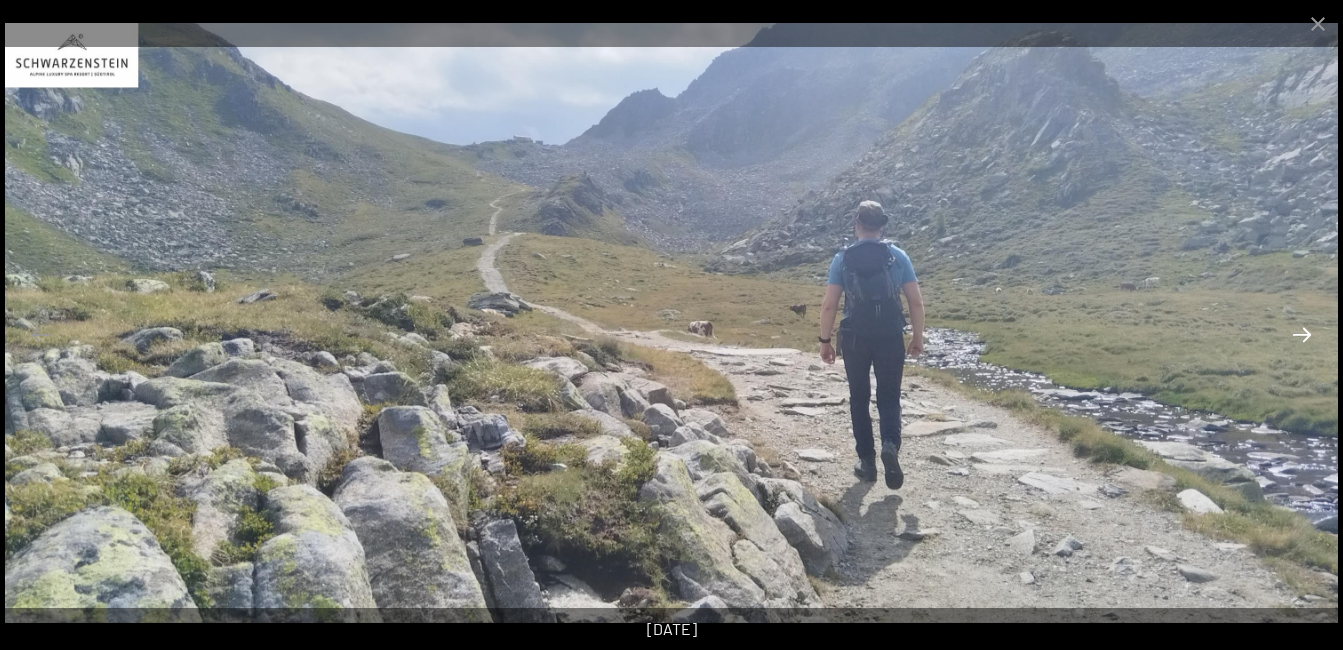 click at bounding box center [1302, 334] 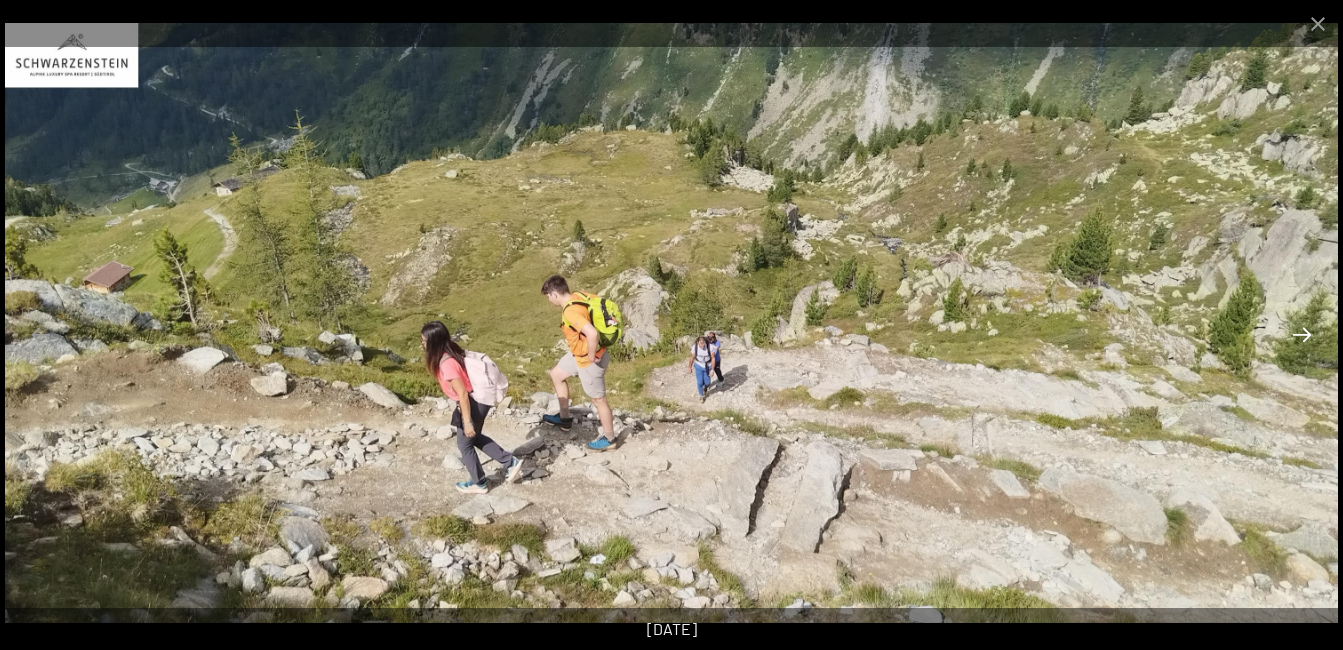 click at bounding box center [1302, 334] 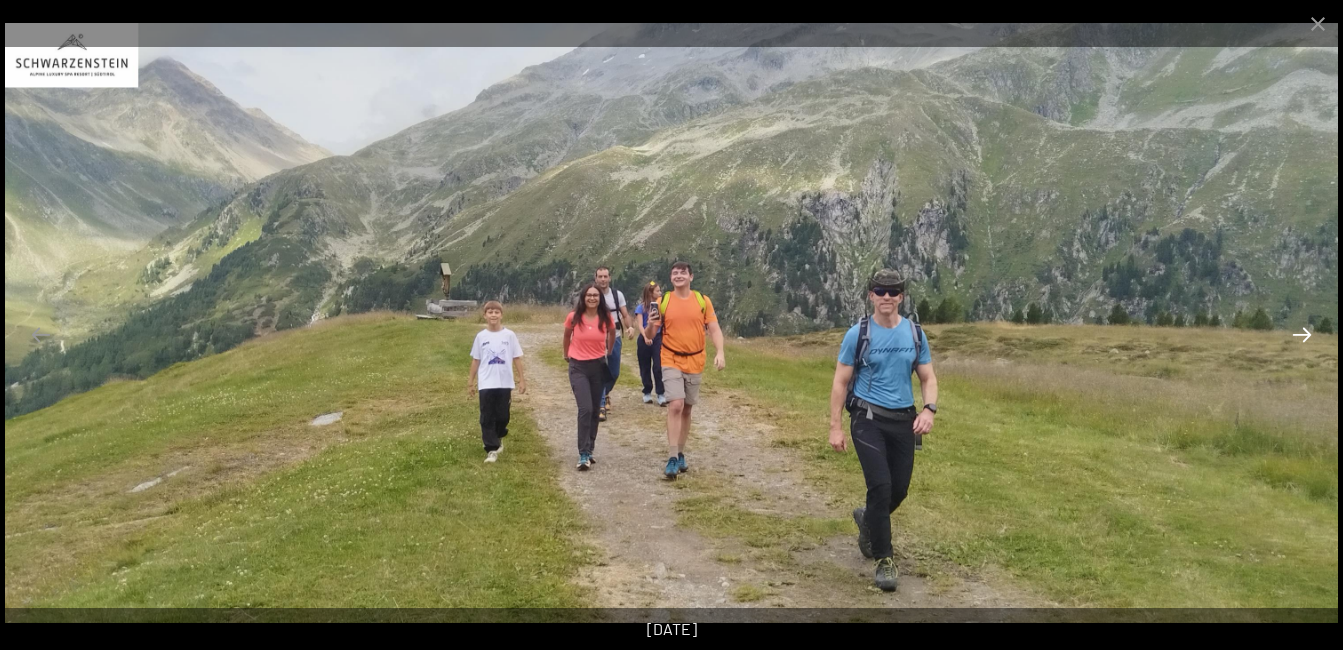 click at bounding box center (1302, 334) 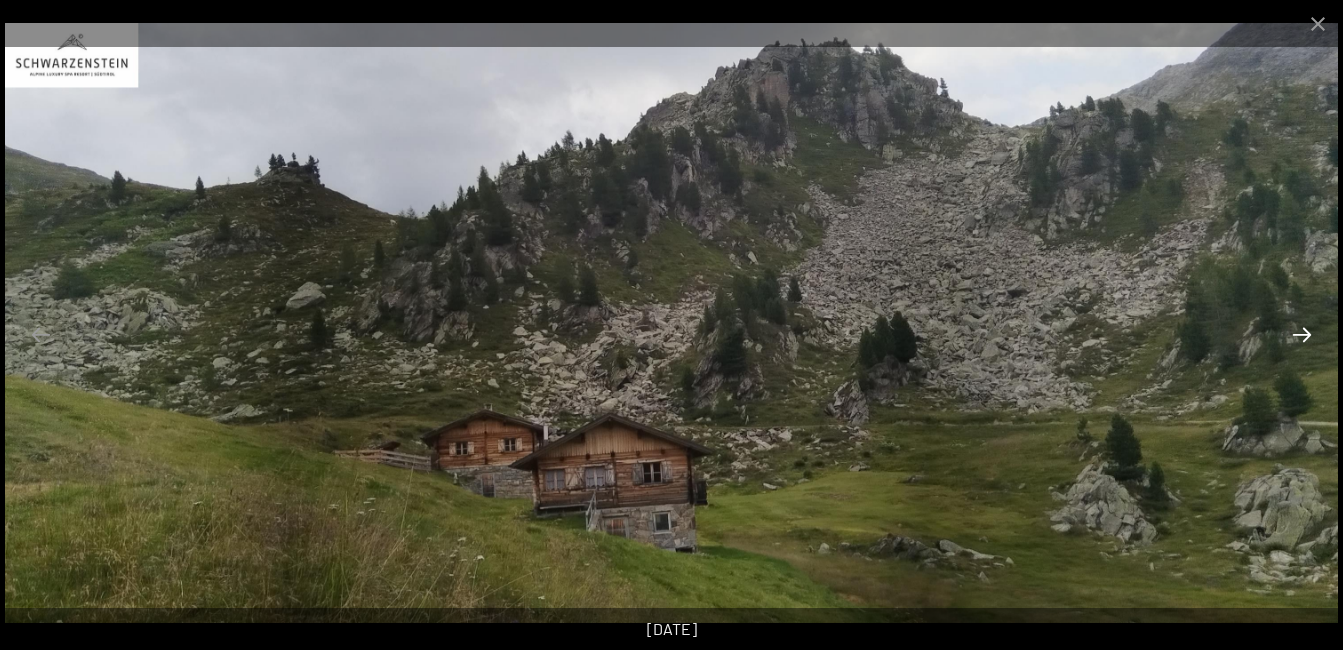 click at bounding box center (1302, 334) 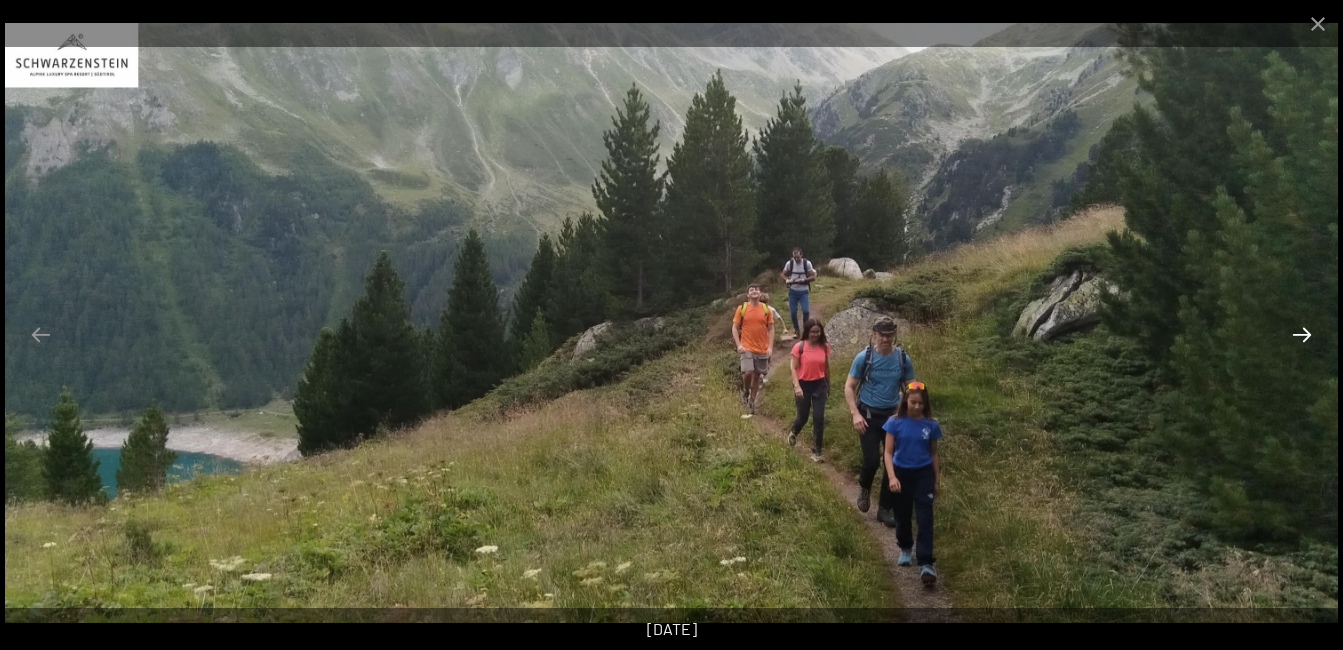 click at bounding box center [1302, 334] 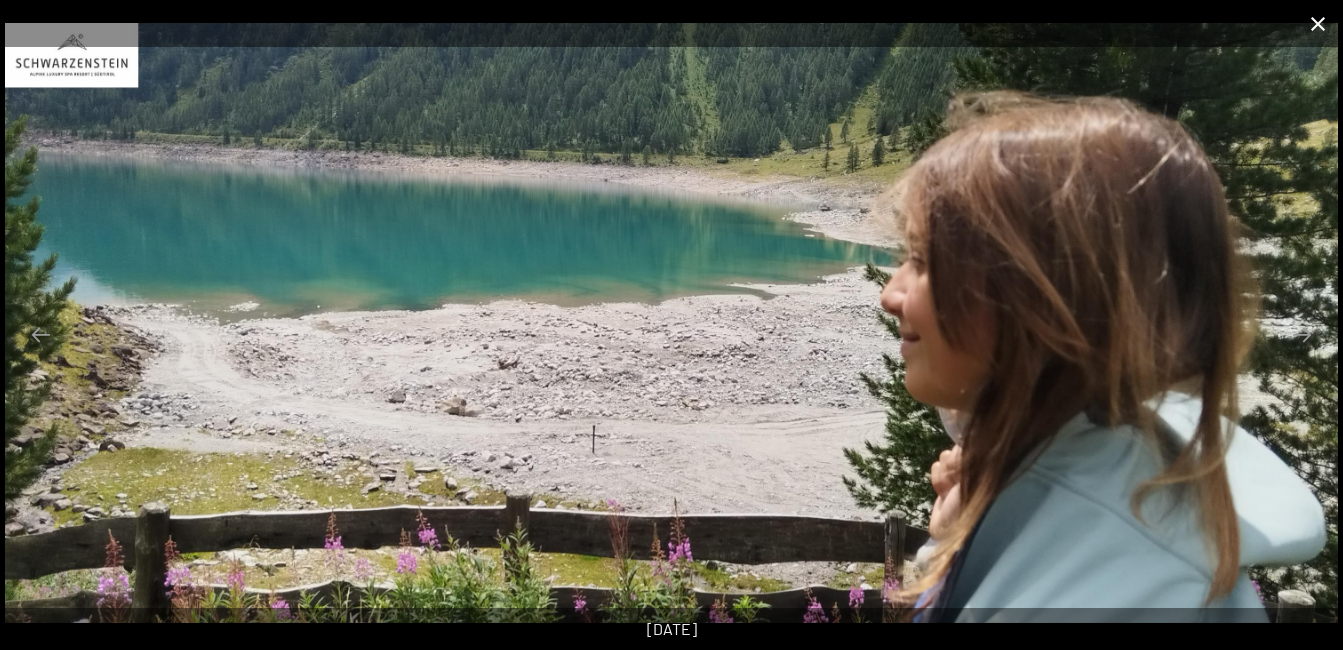 click at bounding box center (1318, 23) 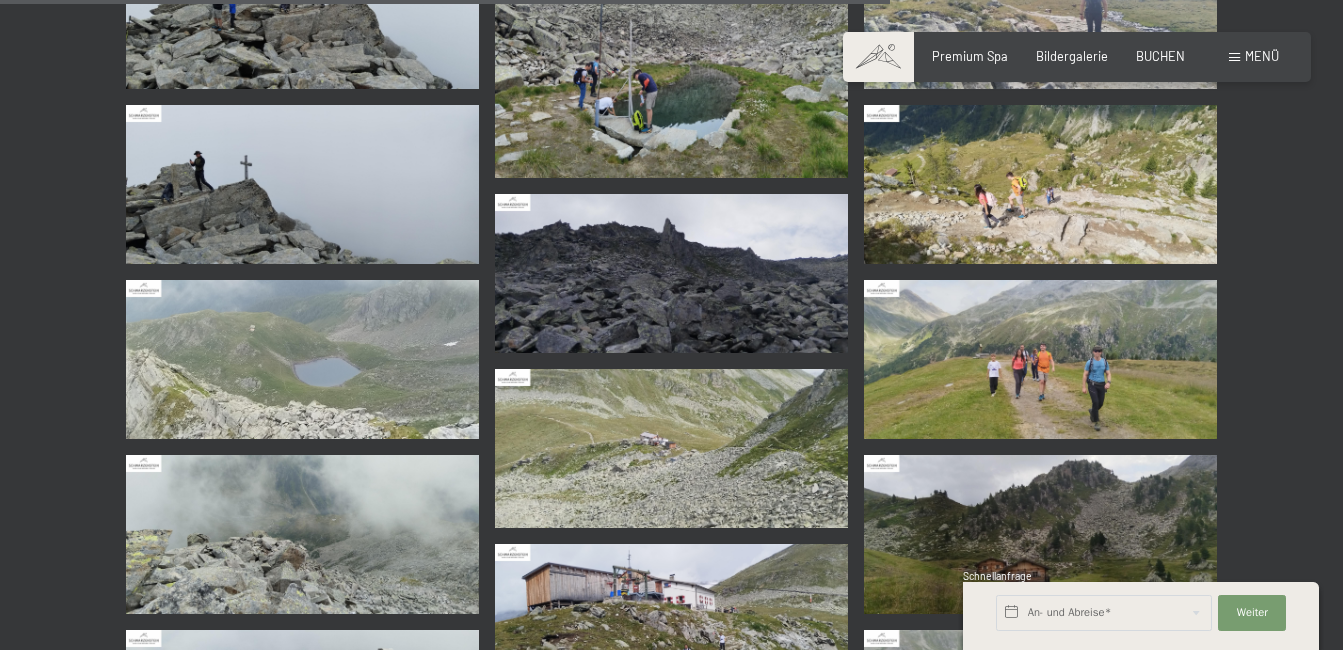 scroll, scrollTop: 2200, scrollLeft: 0, axis: vertical 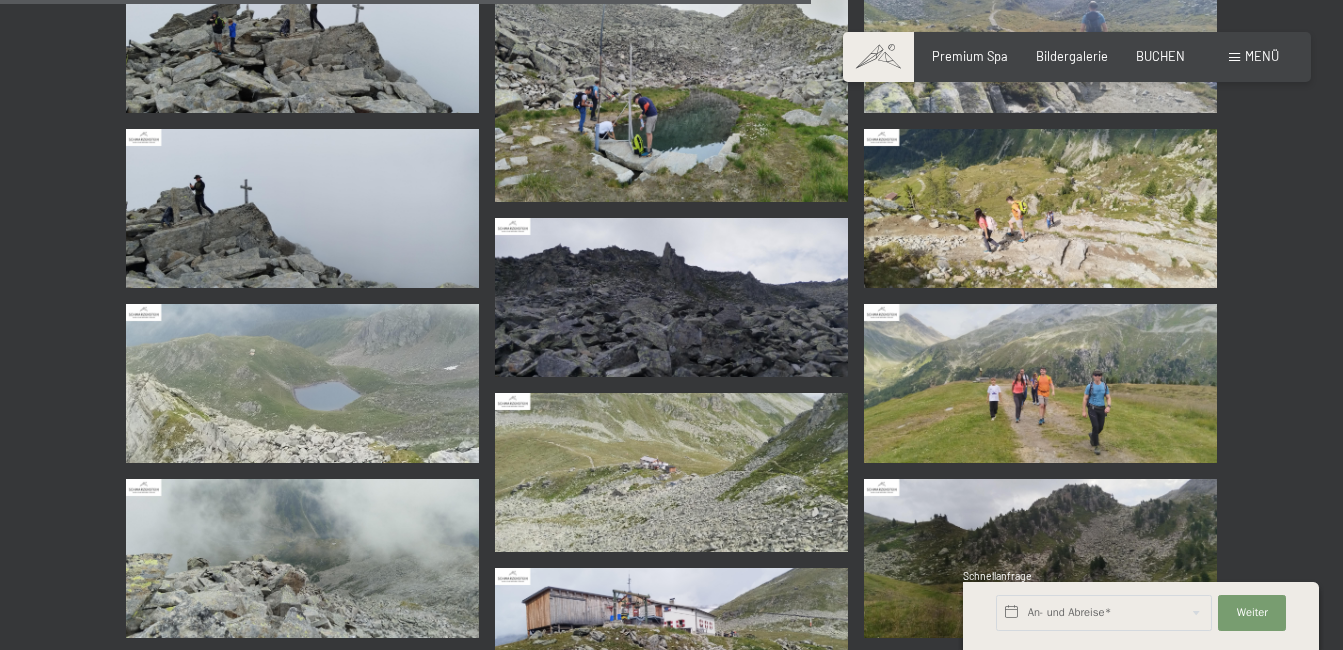 click at bounding box center (671, 78) 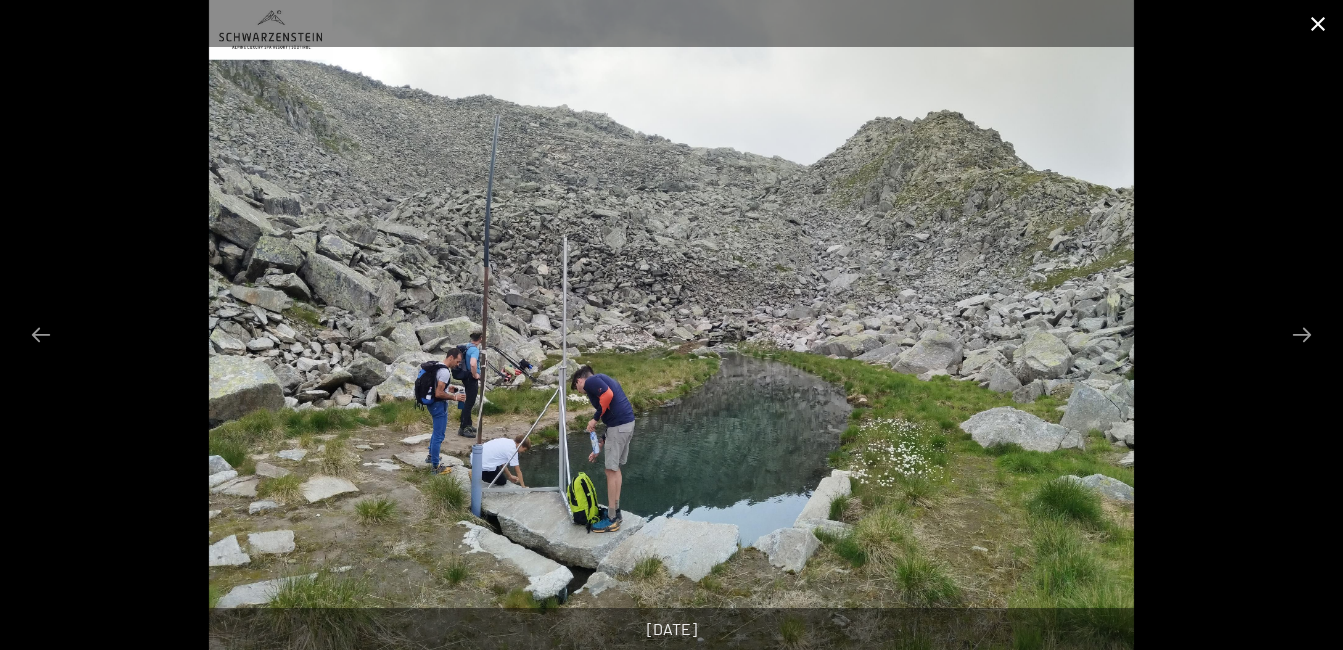 click at bounding box center [1318, 23] 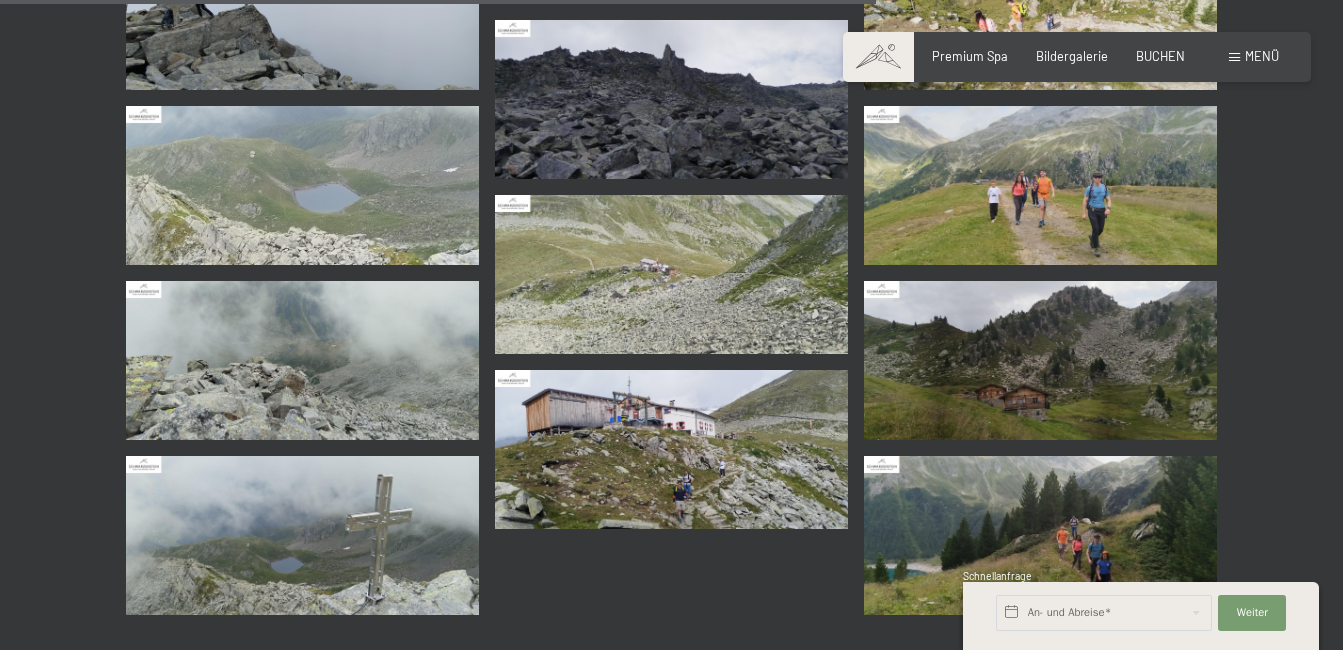 scroll, scrollTop: 2400, scrollLeft: 0, axis: vertical 